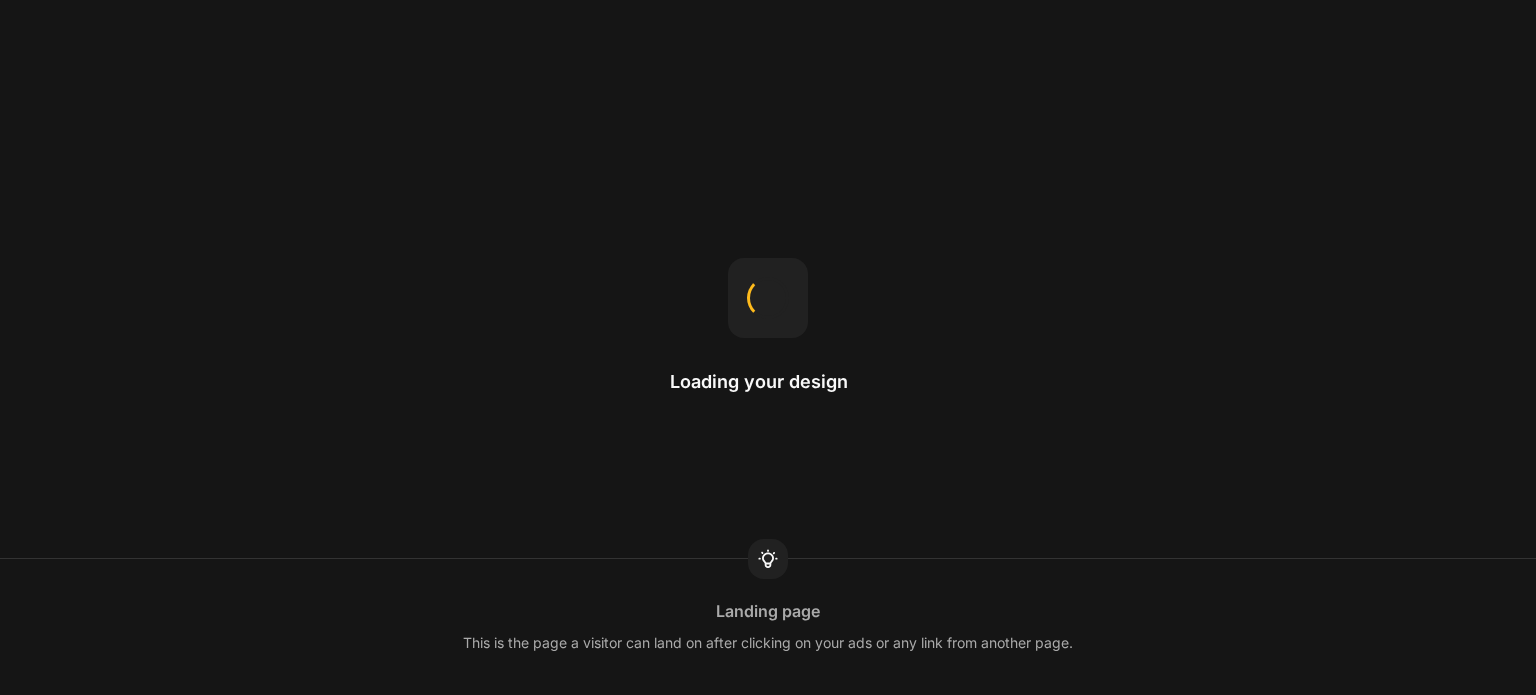scroll, scrollTop: 0, scrollLeft: 0, axis: both 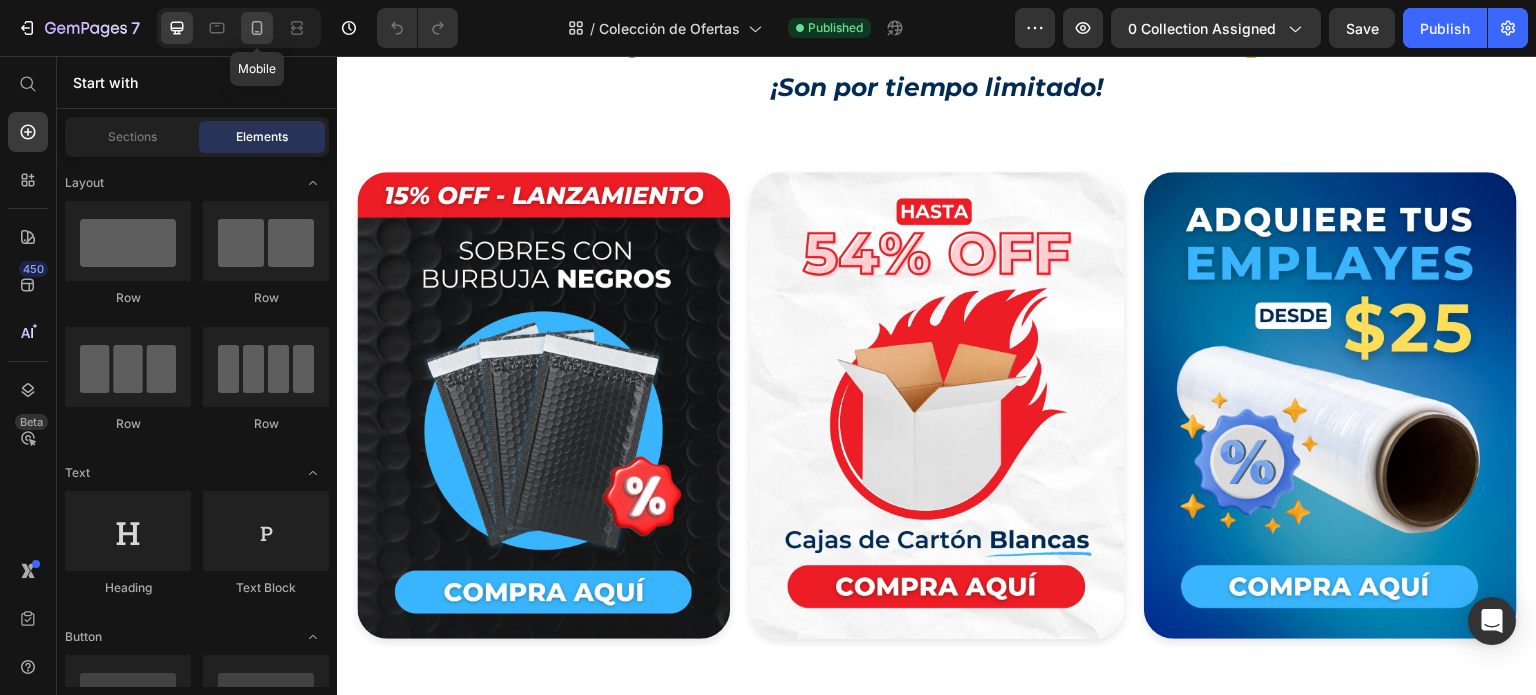 click 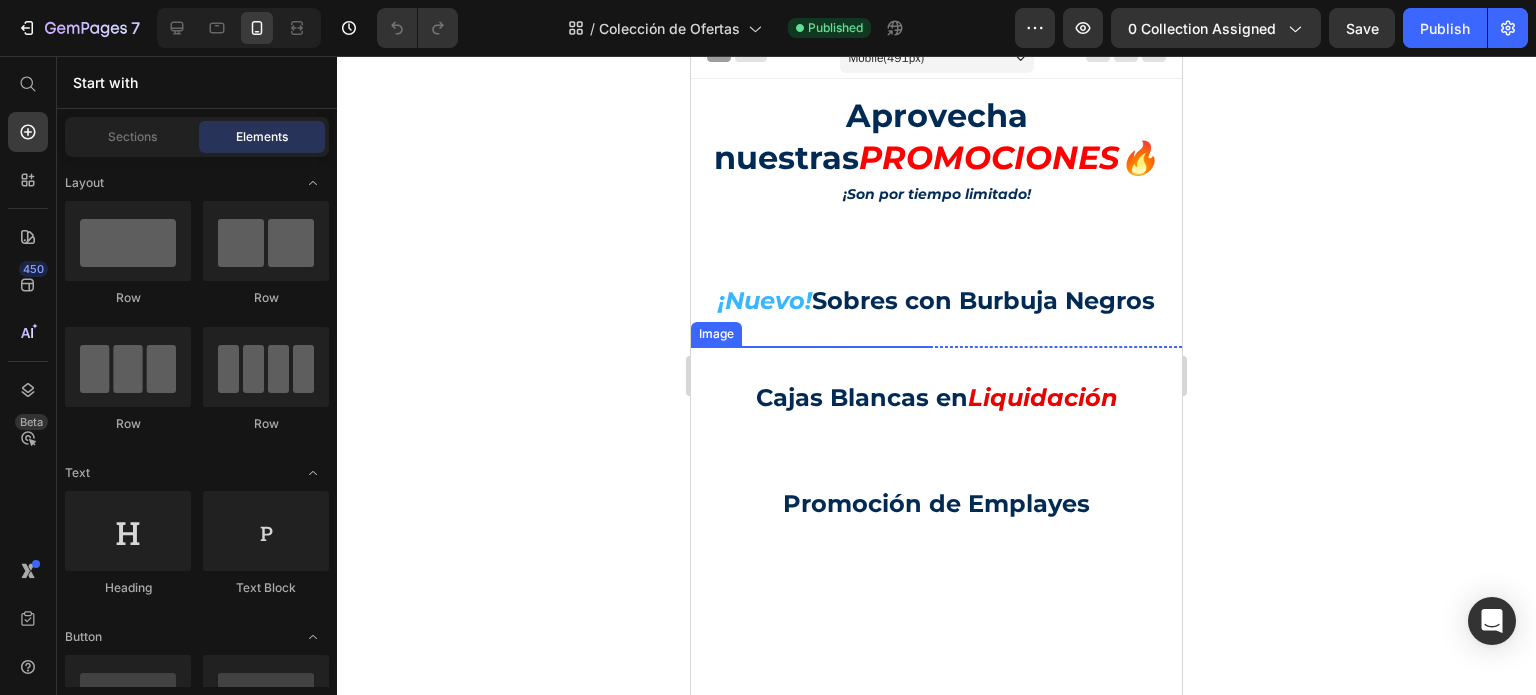 scroll, scrollTop: 0, scrollLeft: 0, axis: both 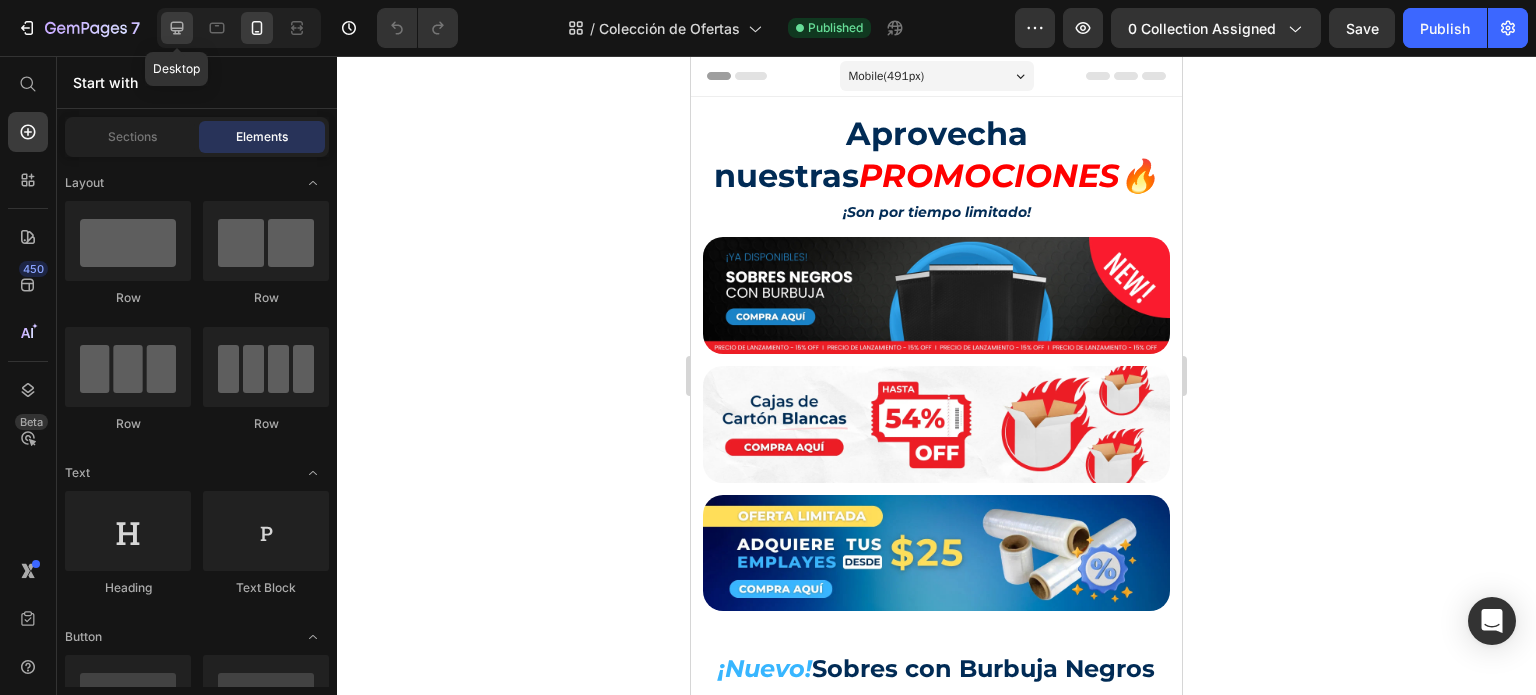 click 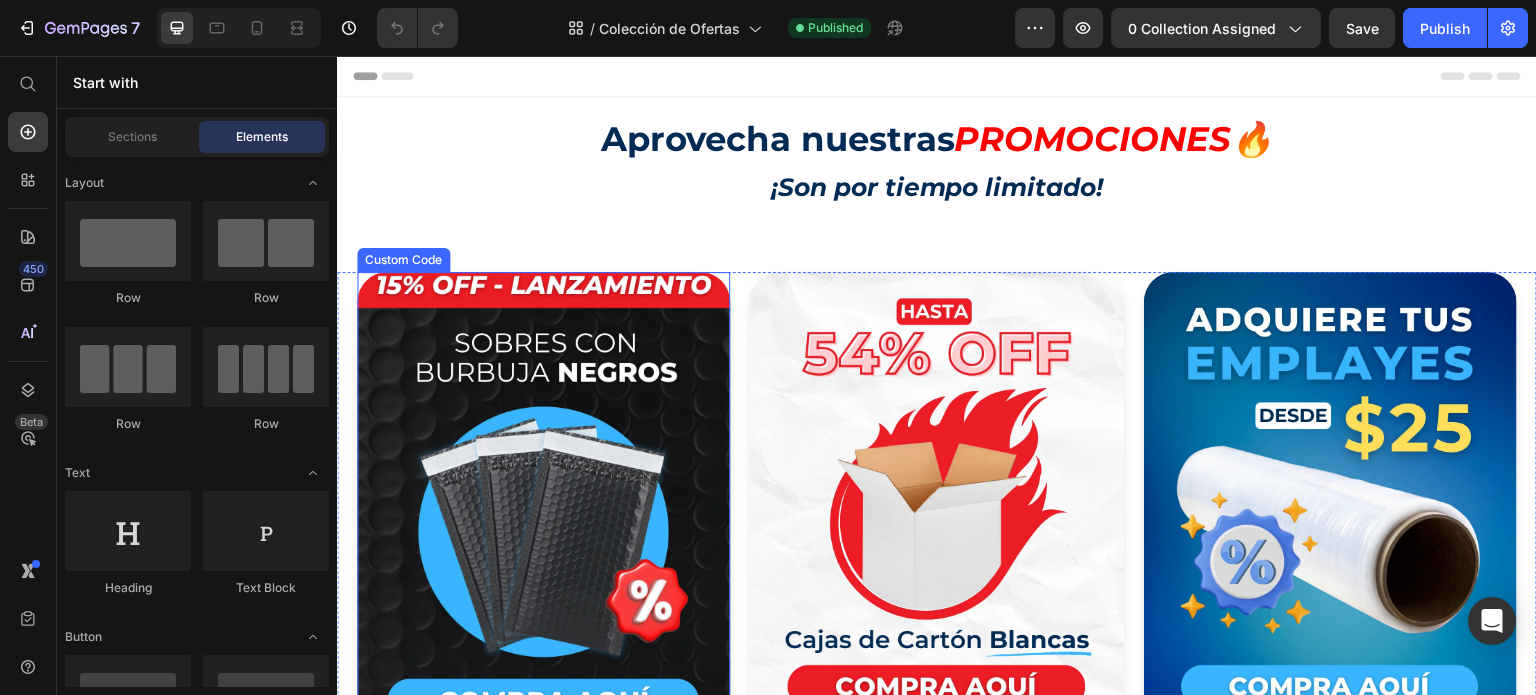 click at bounding box center (544, 506) 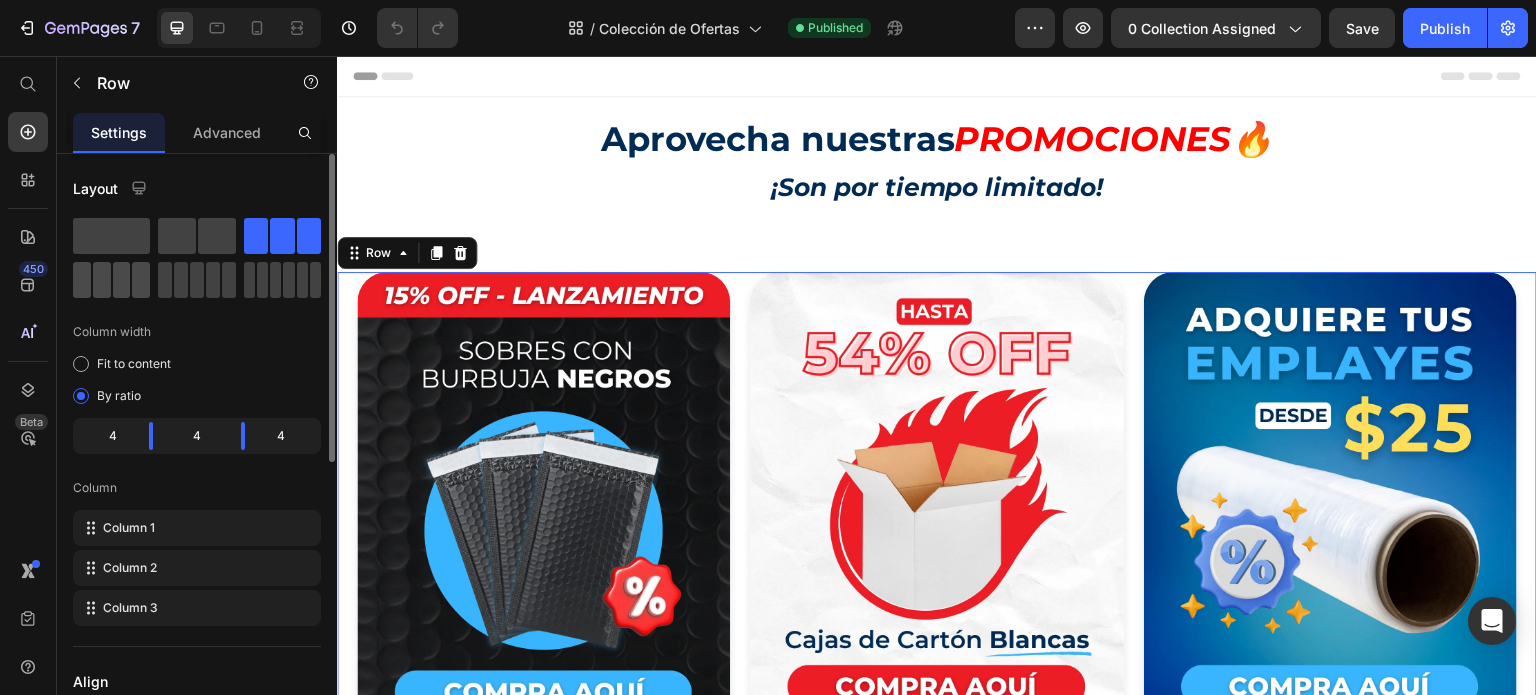 click 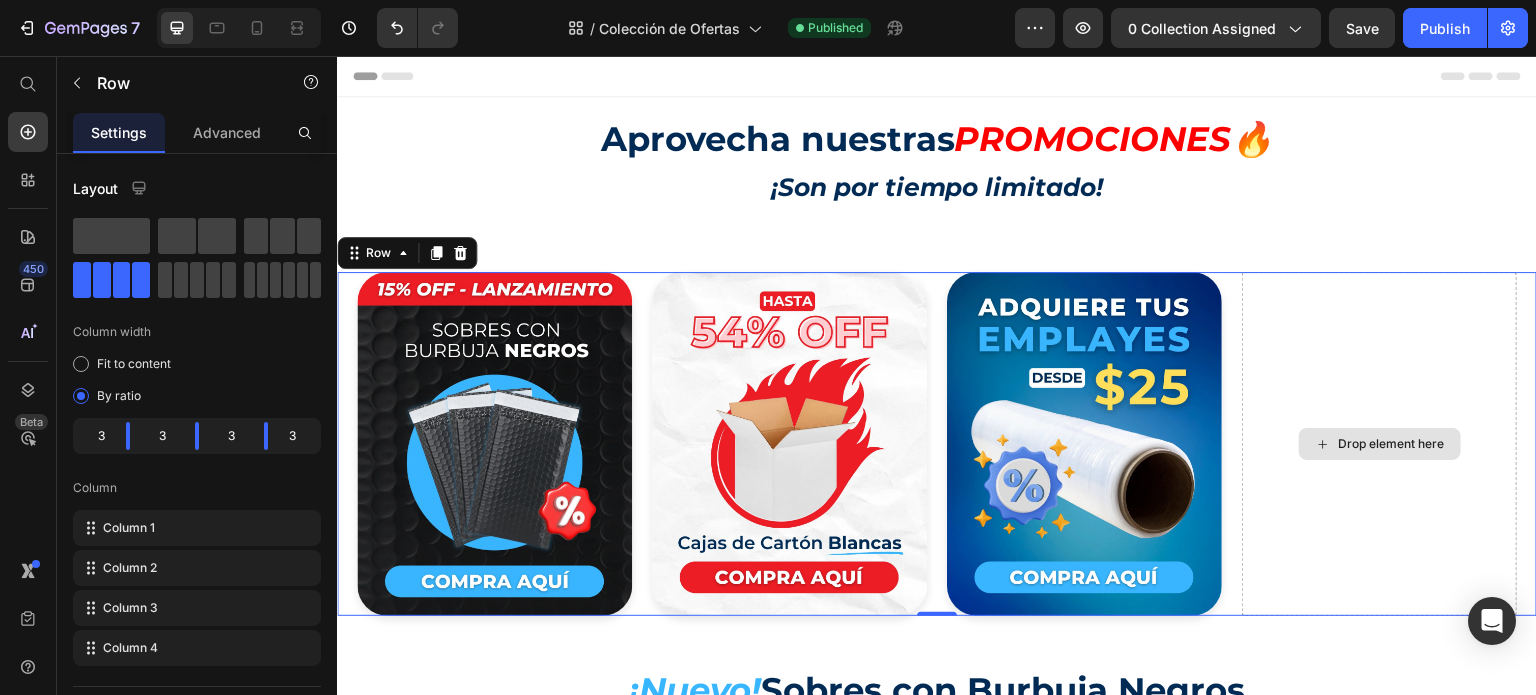 click on "Drop element here" at bounding box center (1392, 444) 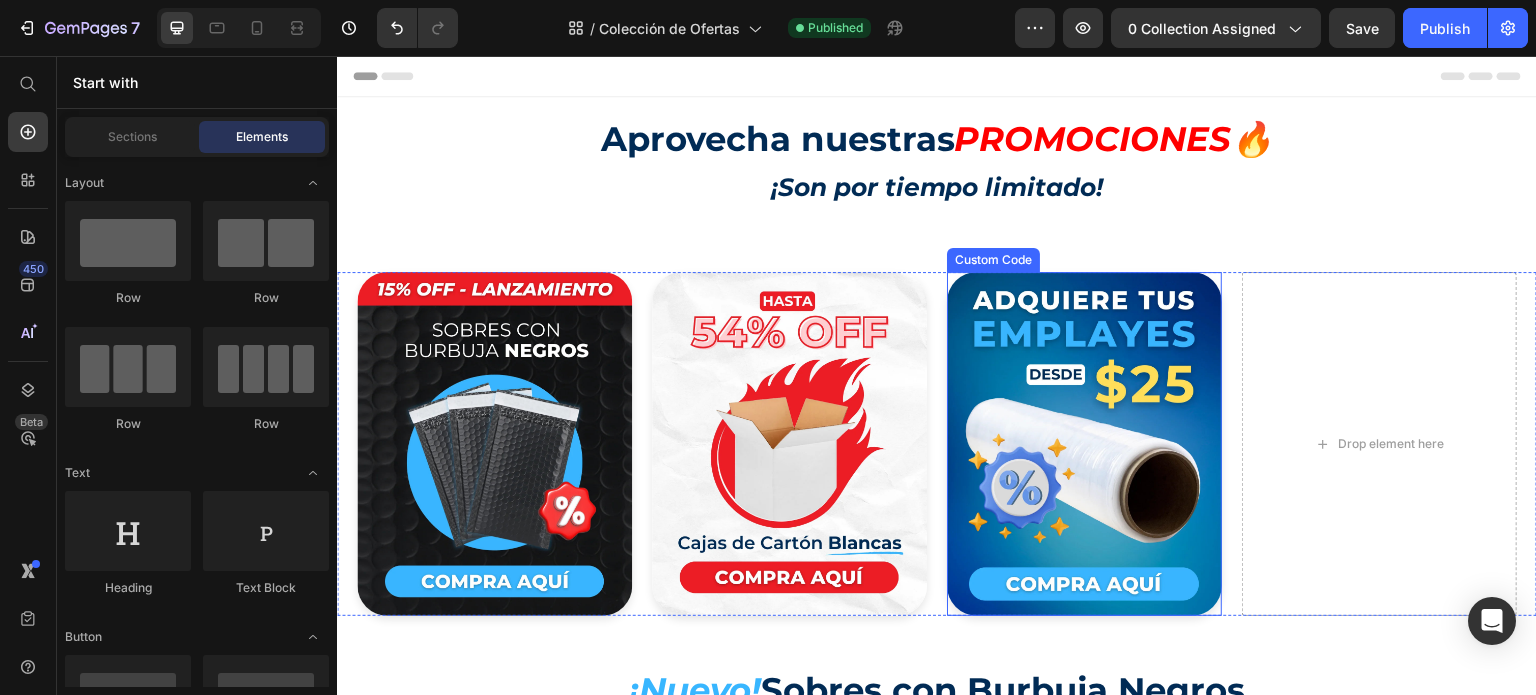 click at bounding box center [1084, 444] 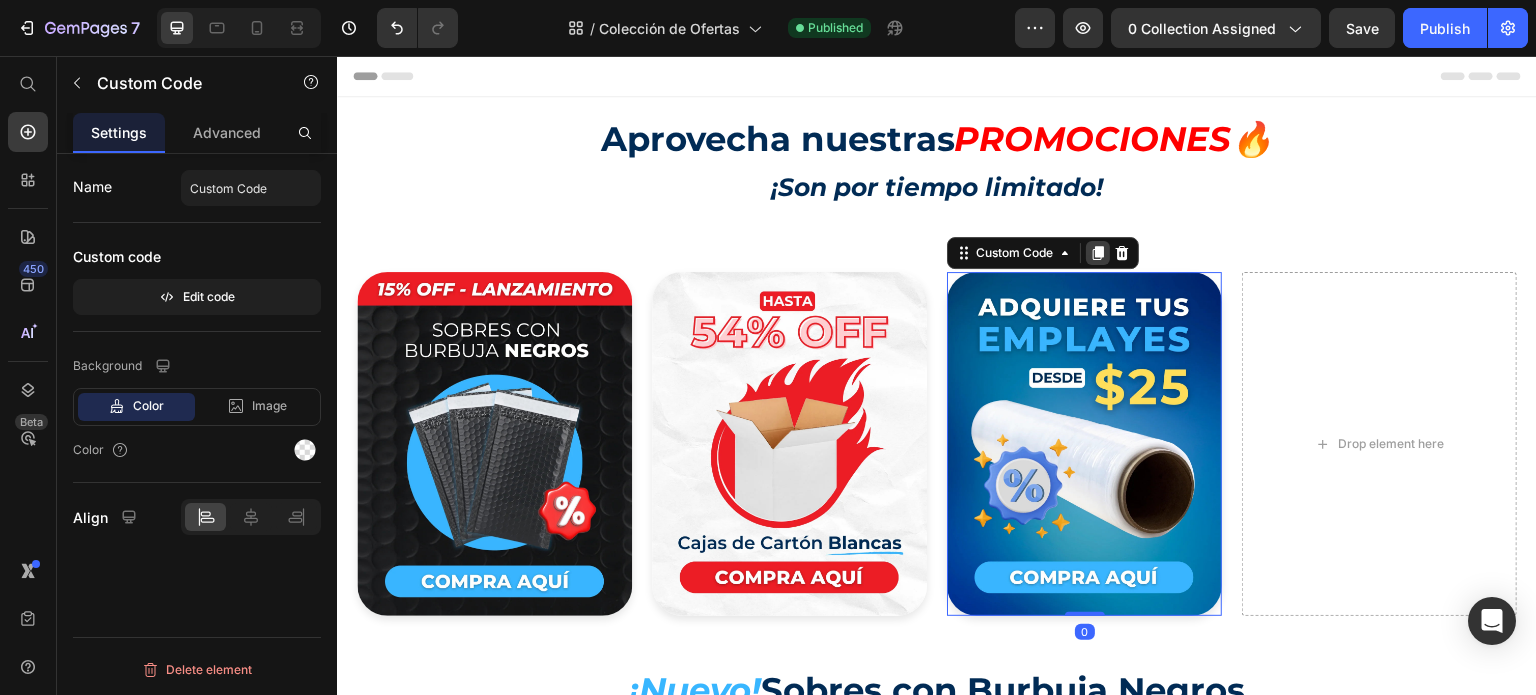 click 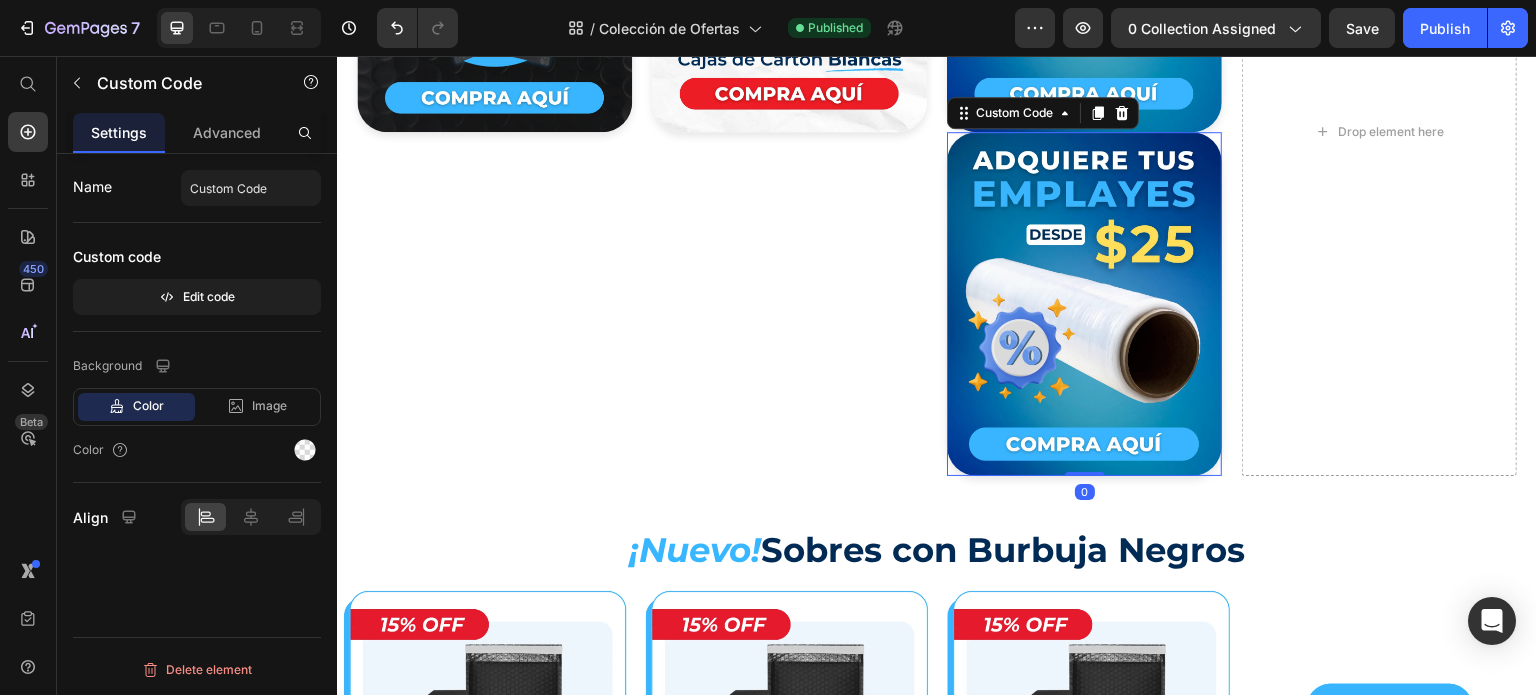 scroll, scrollTop: 184, scrollLeft: 0, axis: vertical 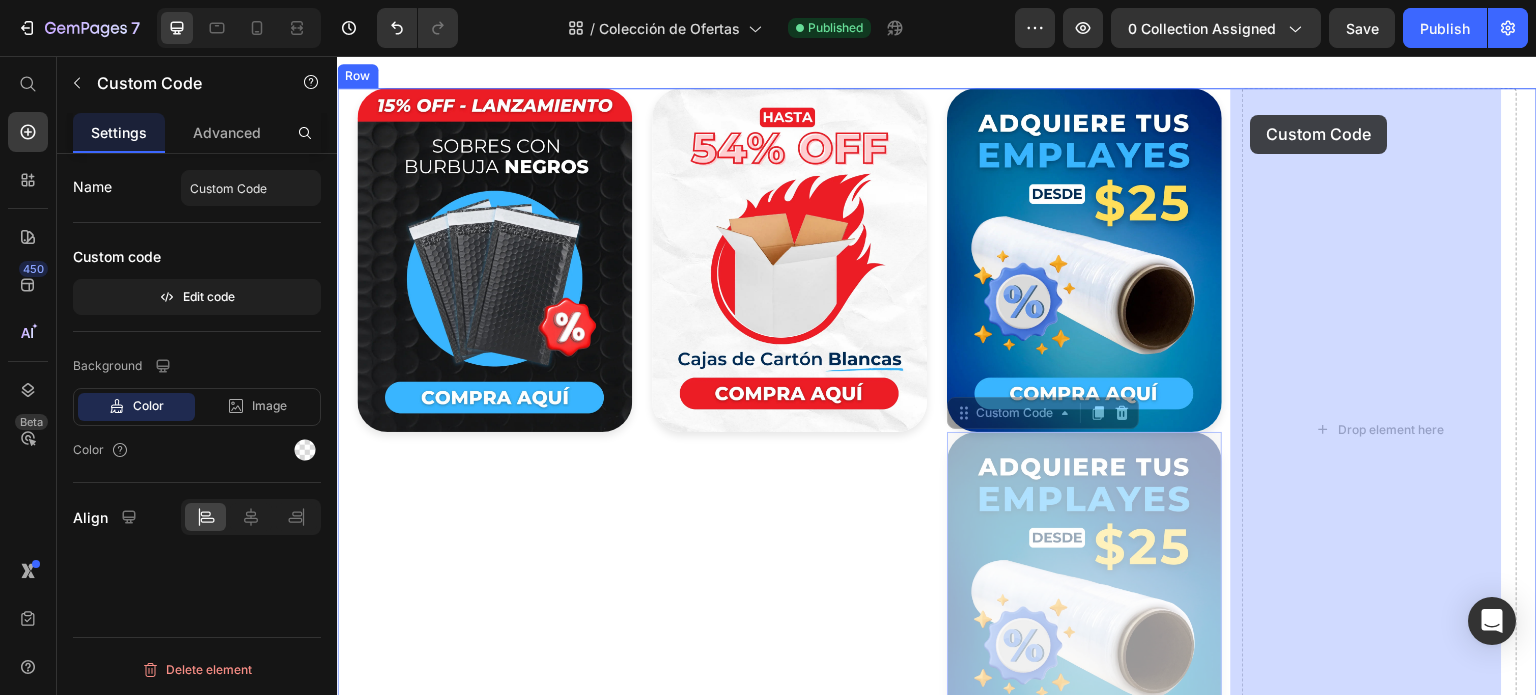 drag, startPoint x: 957, startPoint y: 408, endPoint x: 1251, endPoint y: 115, distance: 415.0723 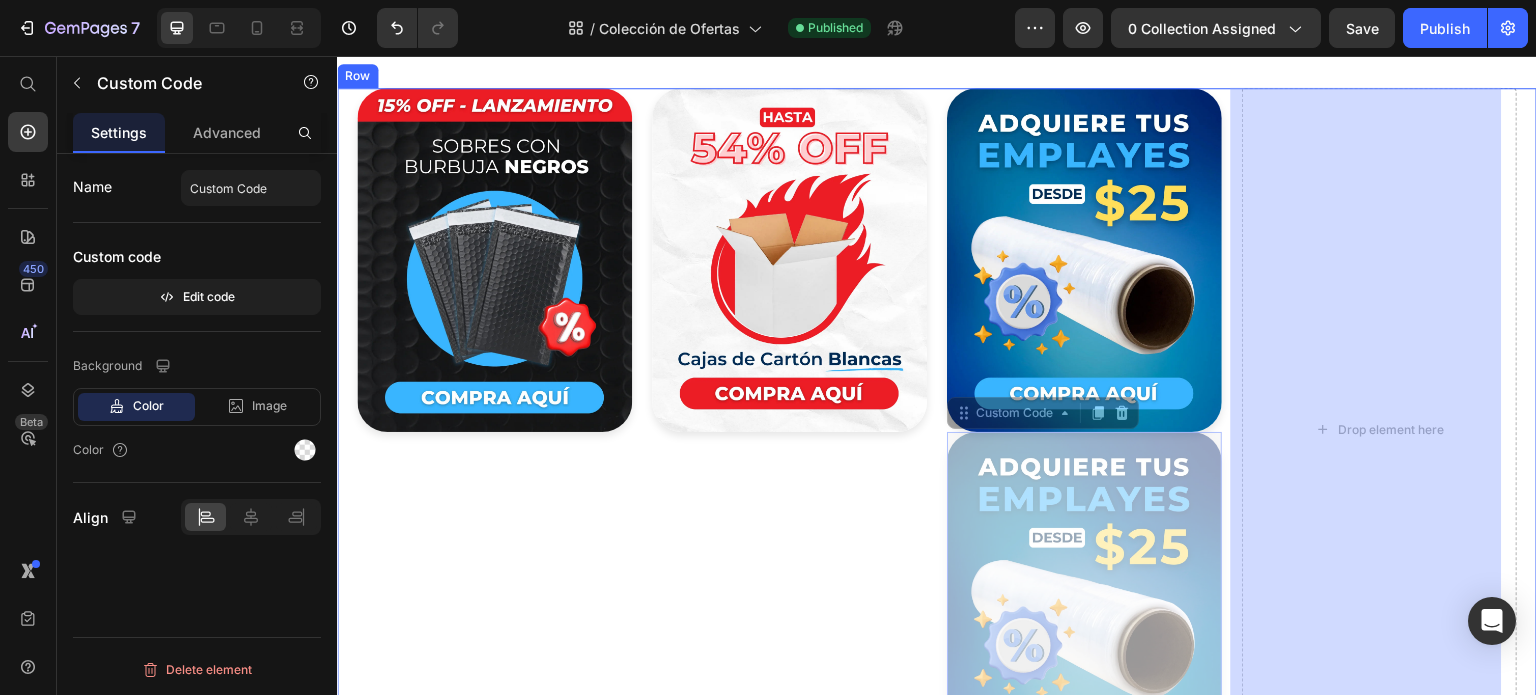 scroll, scrollTop: 163, scrollLeft: 0, axis: vertical 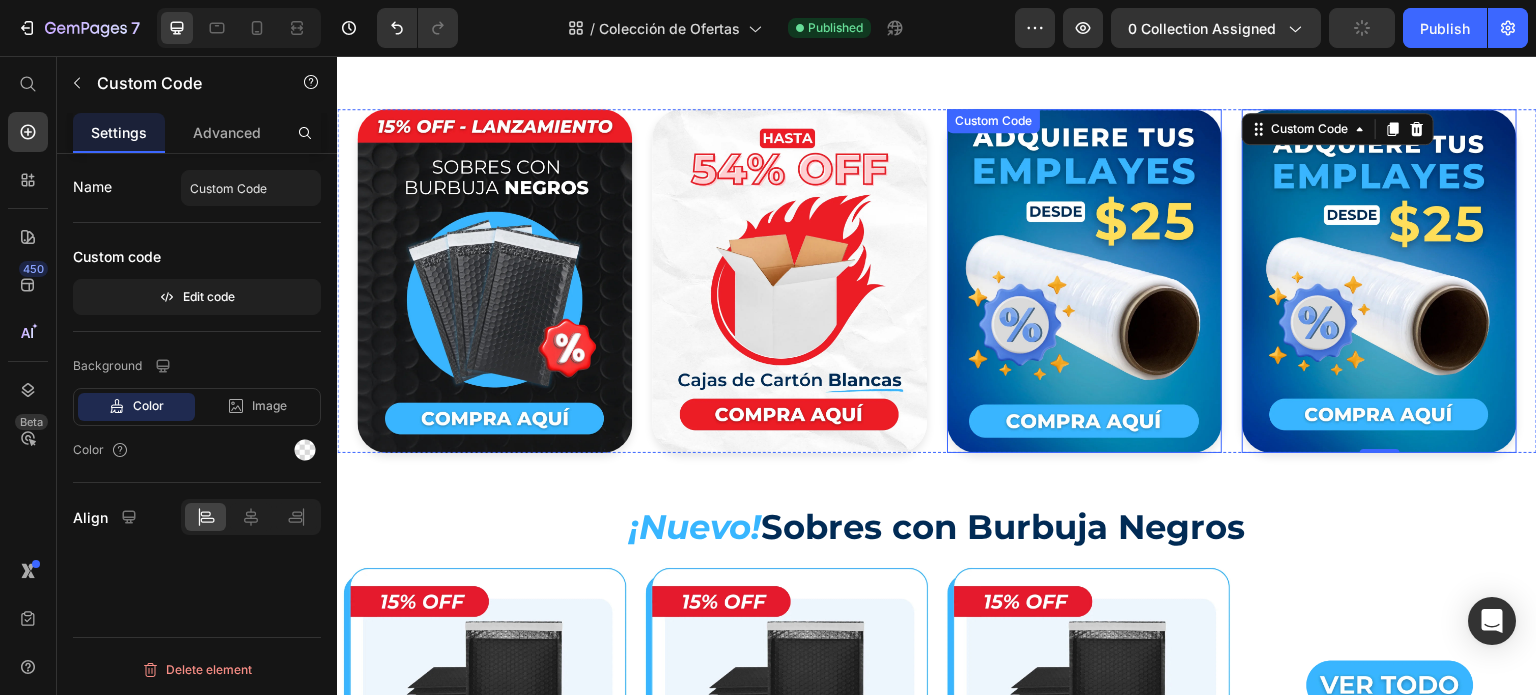 click at bounding box center (1084, 281) 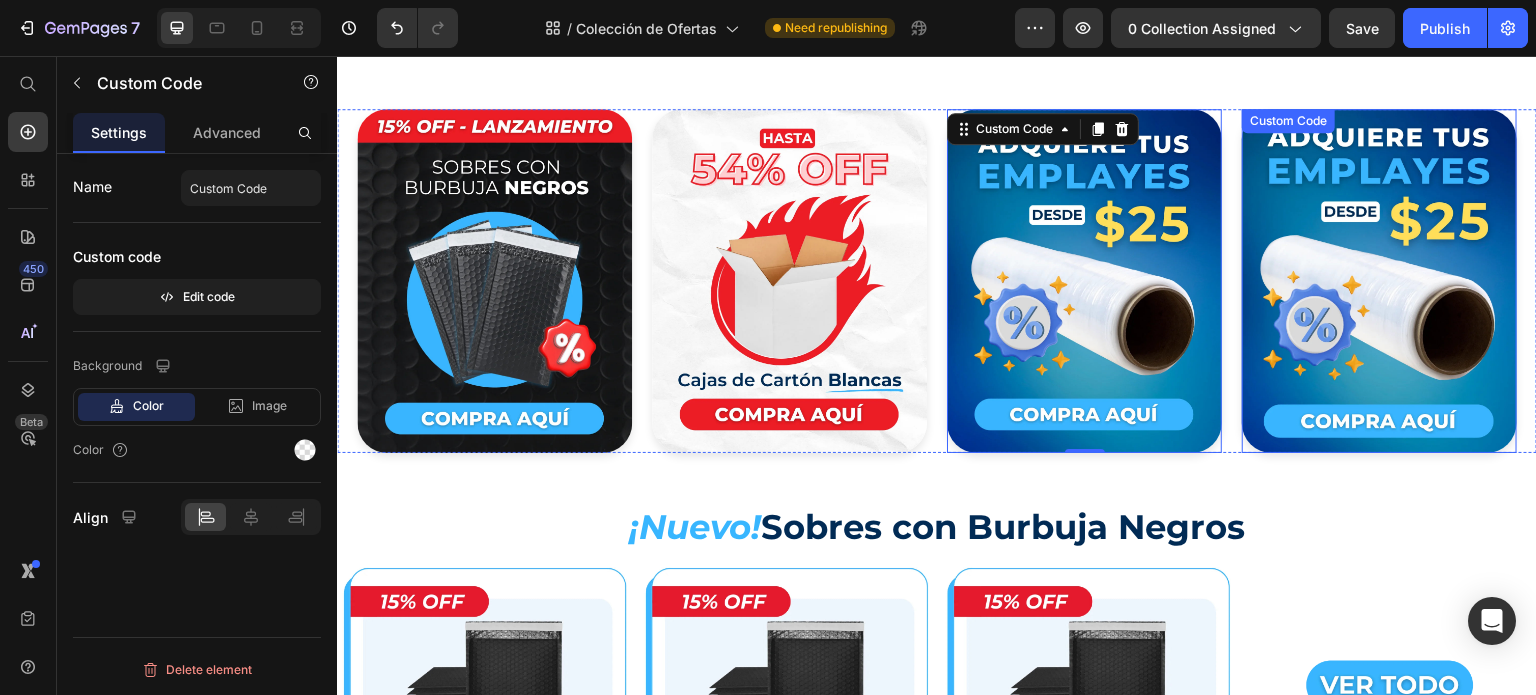 click at bounding box center (1379, 281) 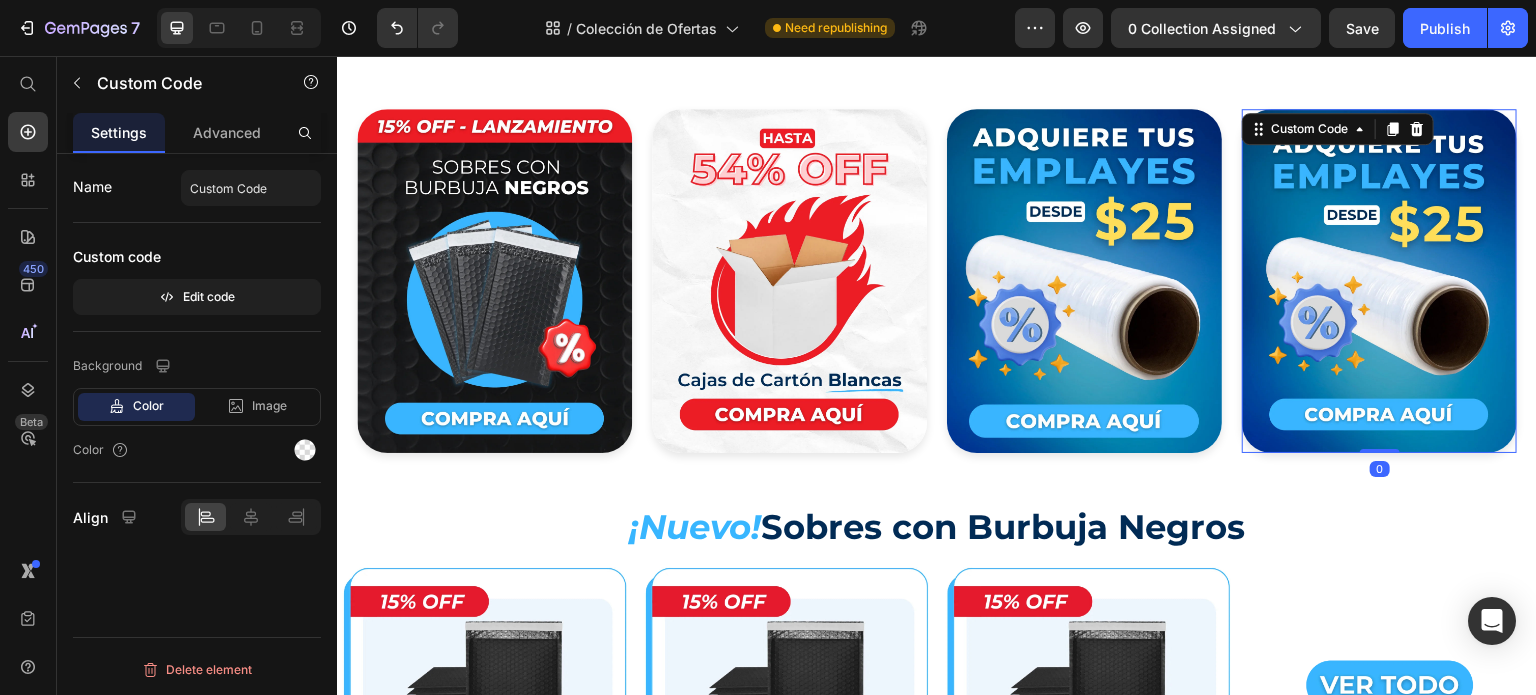 click at bounding box center [1084, 281] 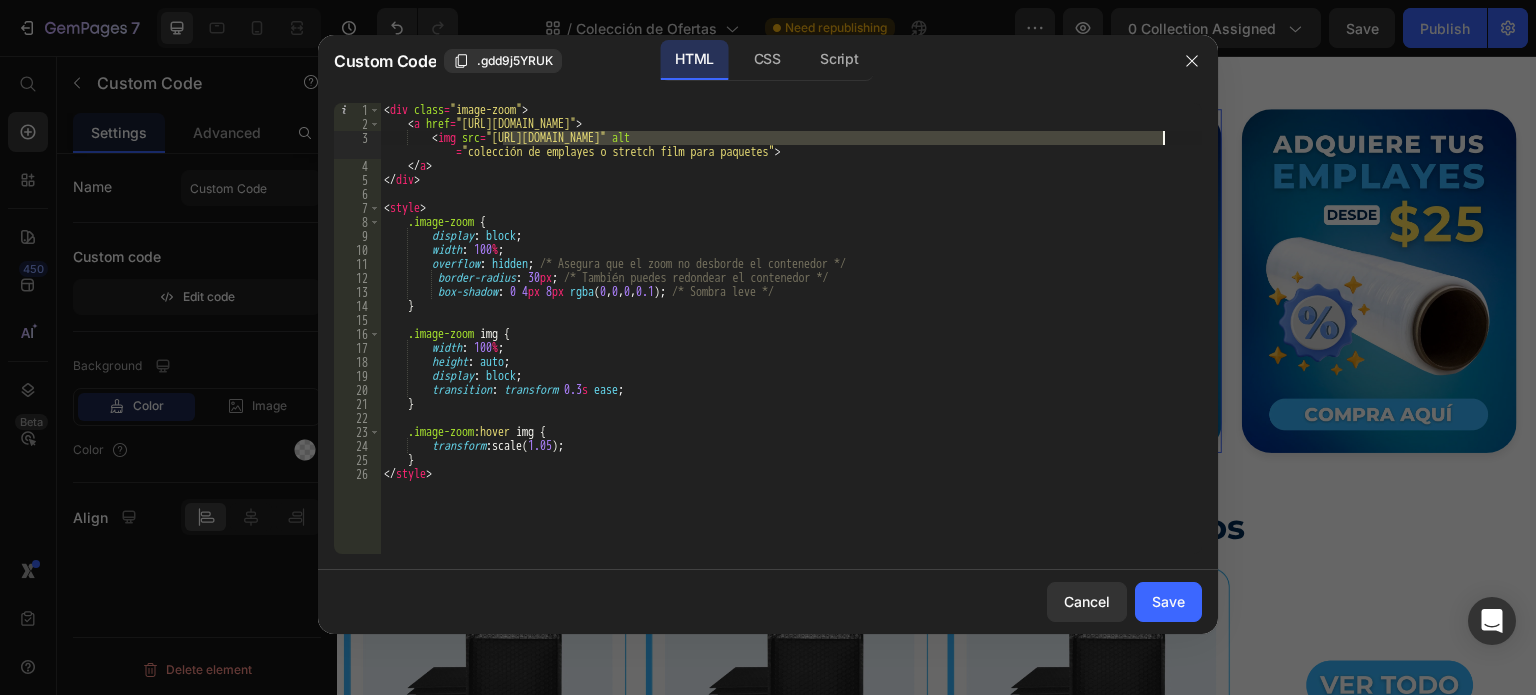 drag, startPoint x: 504, startPoint y: 135, endPoint x: 1162, endPoint y: 142, distance: 658.03723 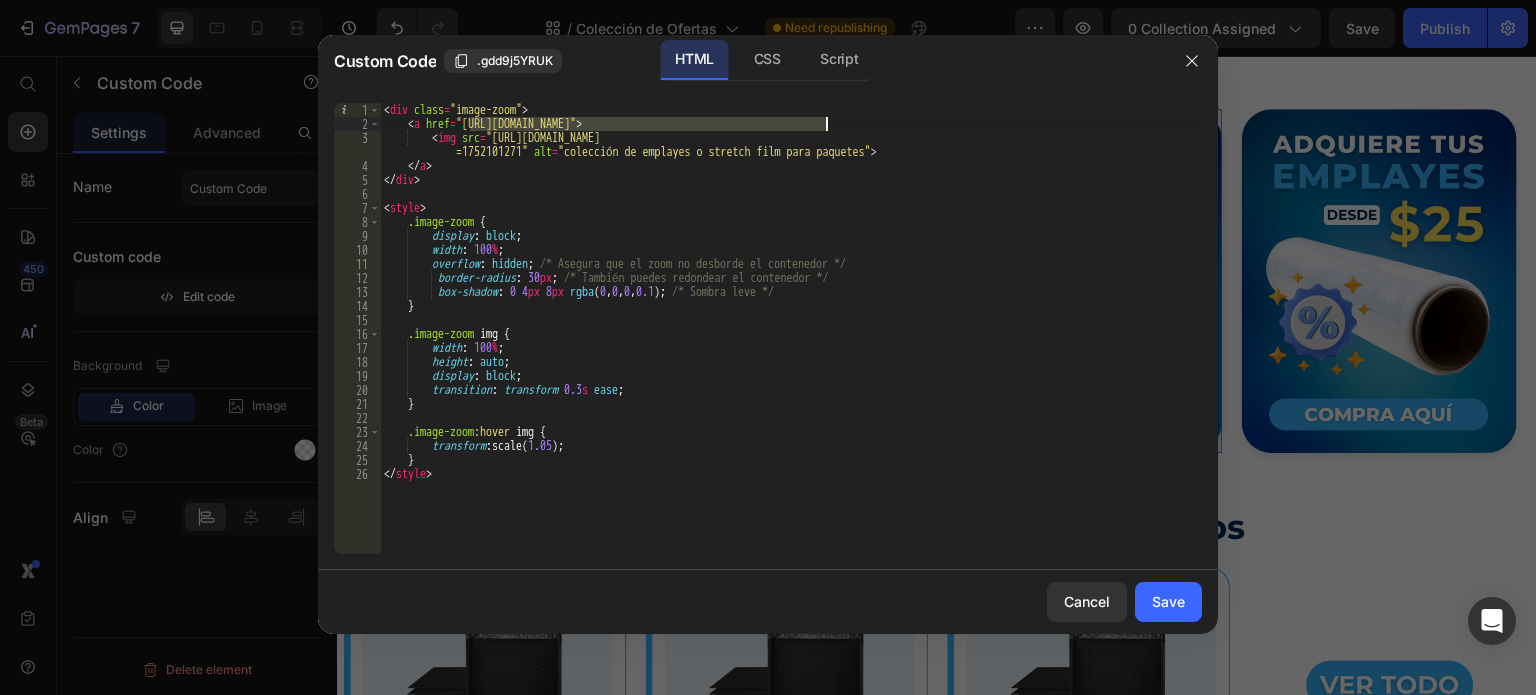 drag, startPoint x: 469, startPoint y: 119, endPoint x: 823, endPoint y: 122, distance: 354.01273 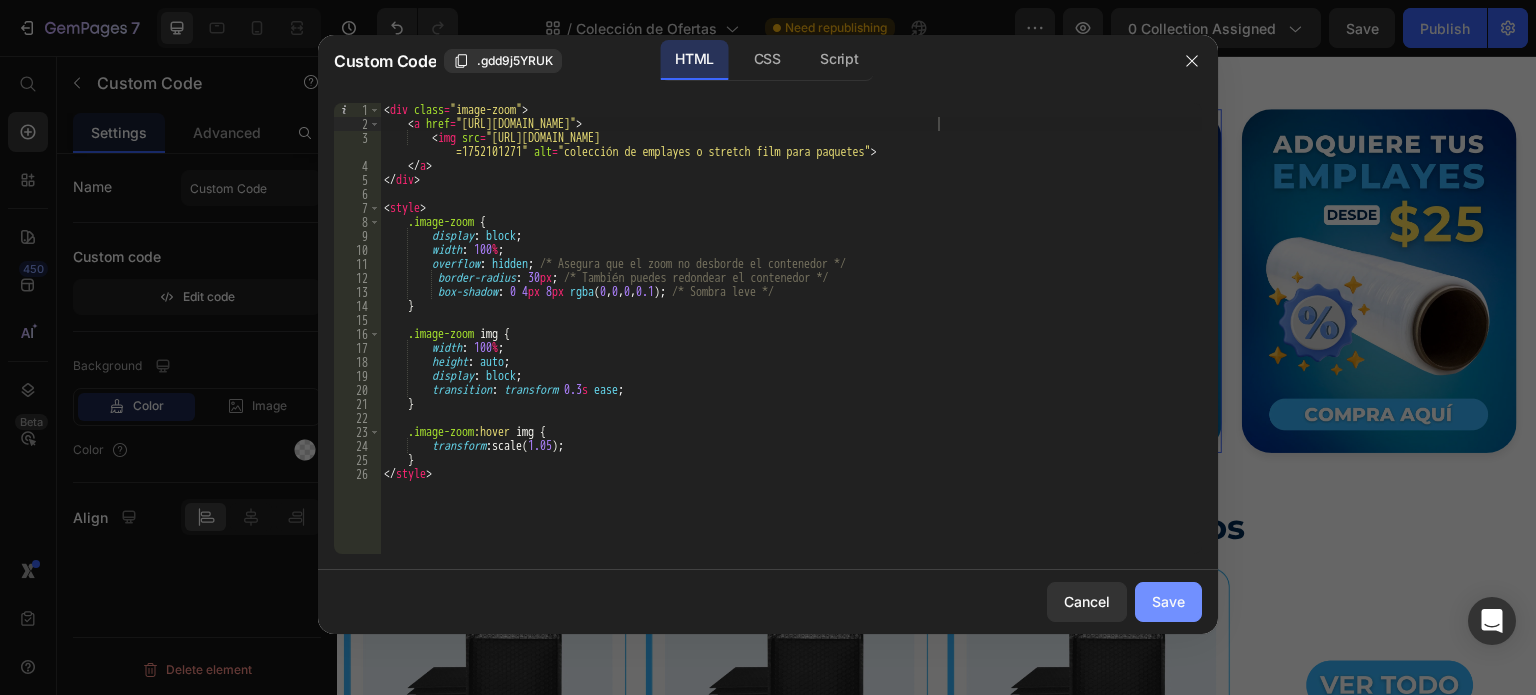 drag, startPoint x: 1170, startPoint y: 591, endPoint x: 822, endPoint y: 565, distance: 348.9699 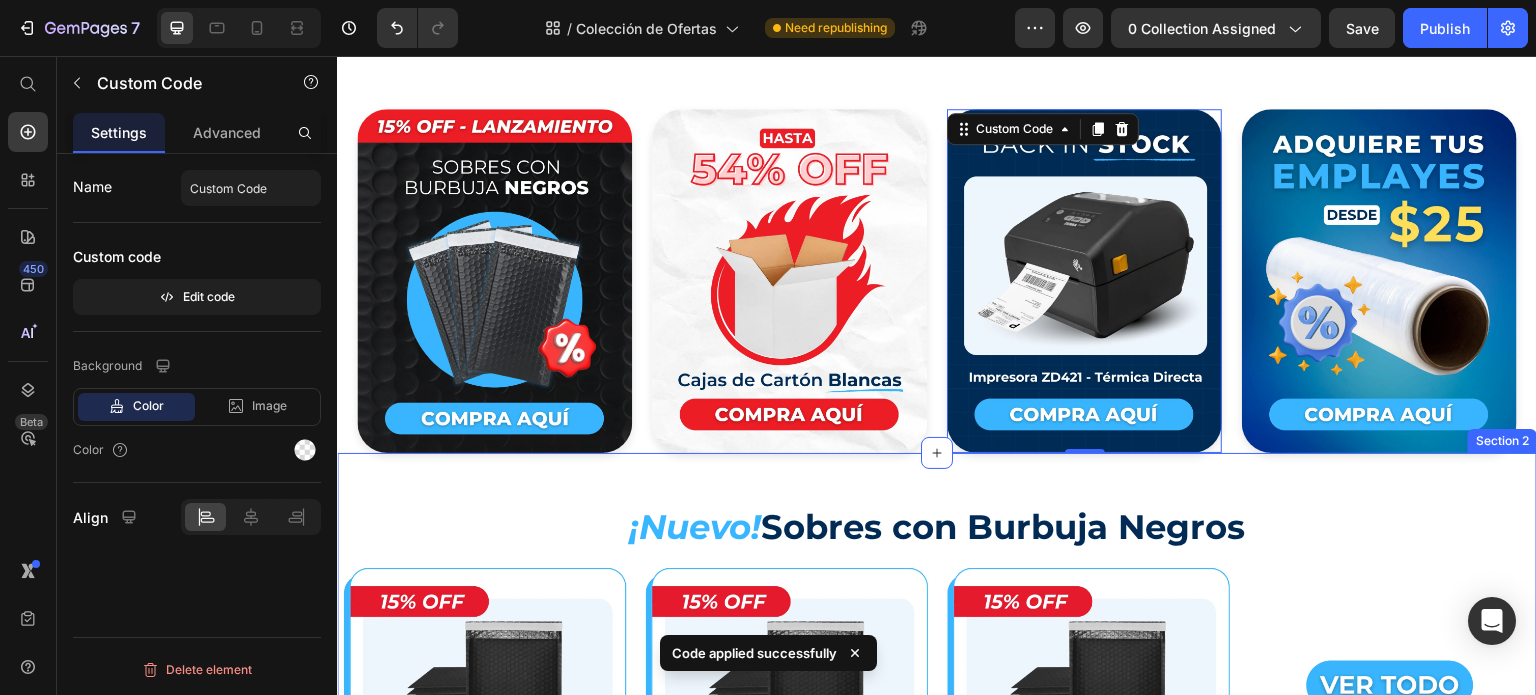 click on "¡Nuevo!  Sobres con Burbuja Negros Heading Image Image Image Image Row Cajas de Cartón Blancas en  Liquidación Heading Image Image Row Image Image Row Image Image Image Image Cajas Blancas en  Liquidación Heading Row Image Image Row Image Image Row Promoción de Emplayes Heading Image Image Row Image Image Image Image Row Image Image Row" at bounding box center (937, 1091) 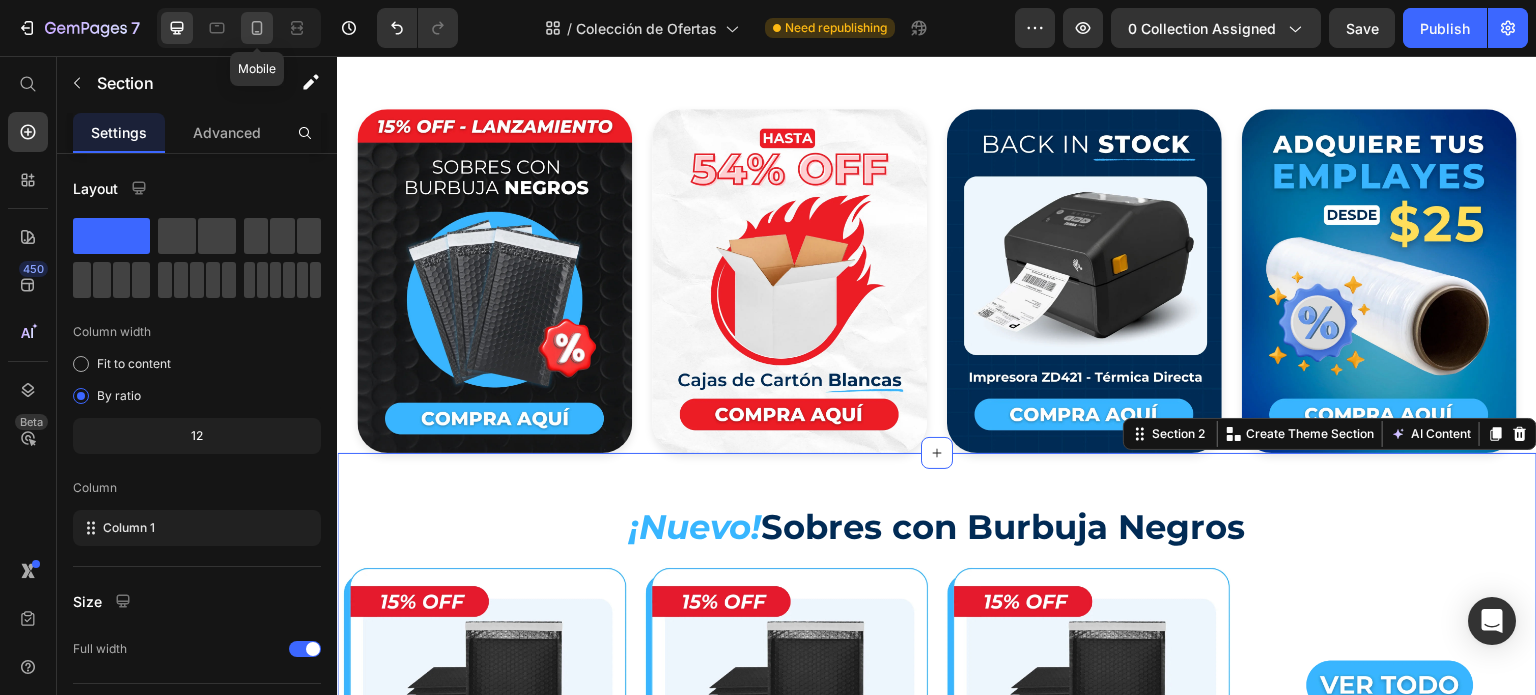 click 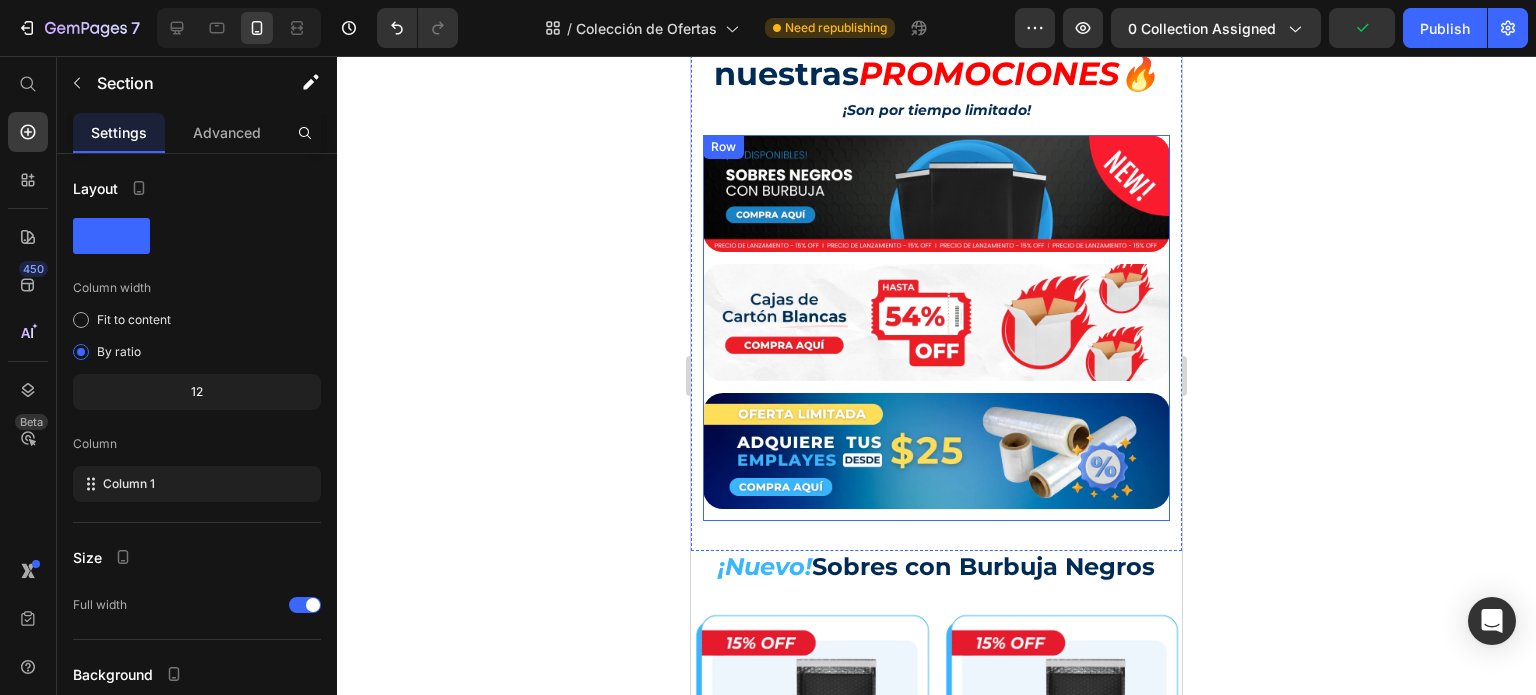scroll, scrollTop: 0, scrollLeft: 0, axis: both 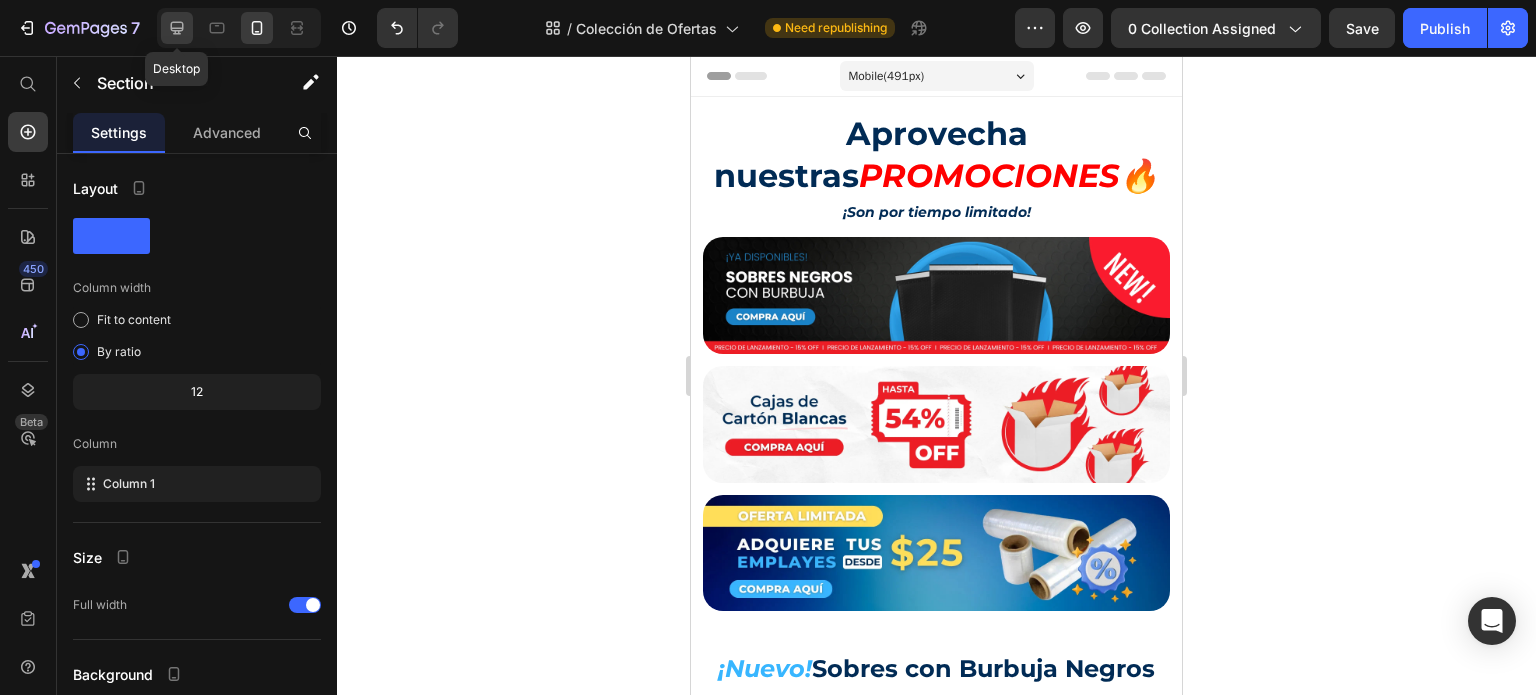 click 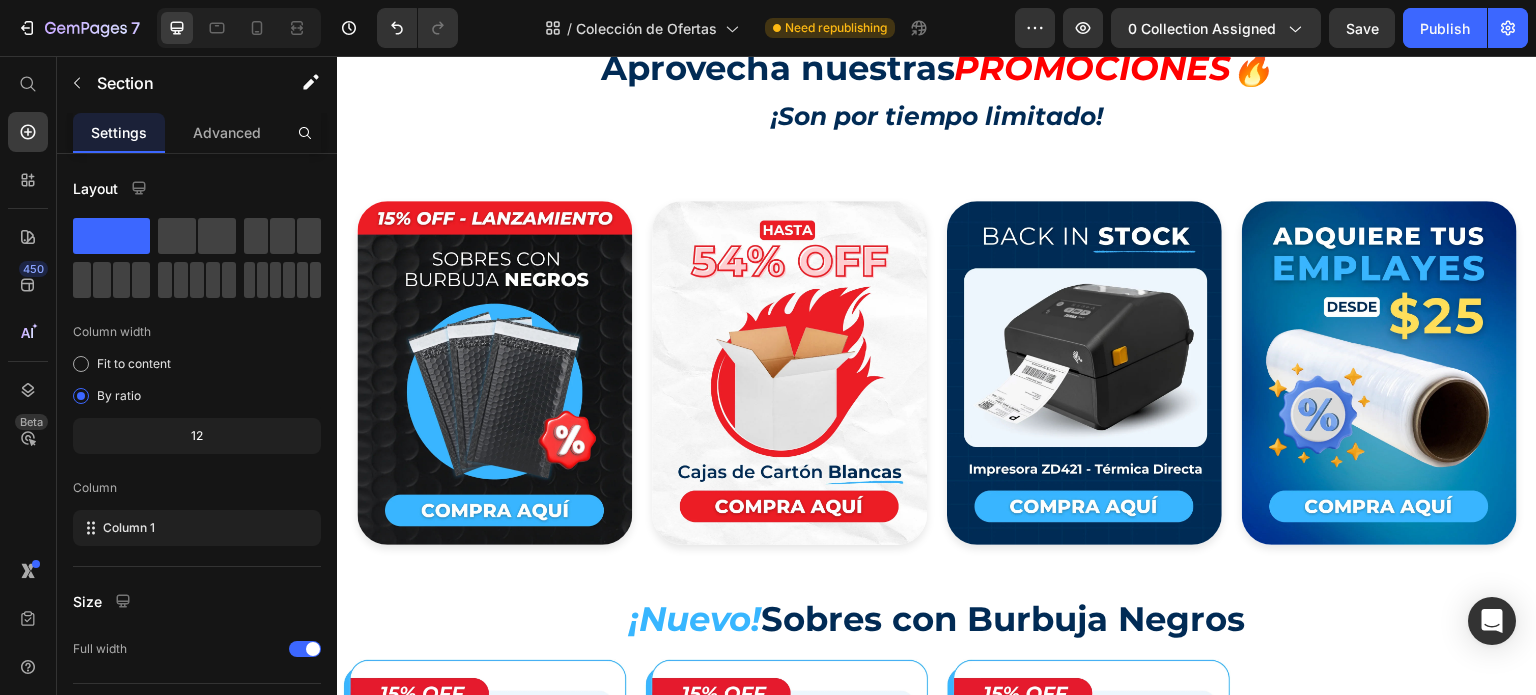 scroll, scrollTop: 0, scrollLeft: 0, axis: both 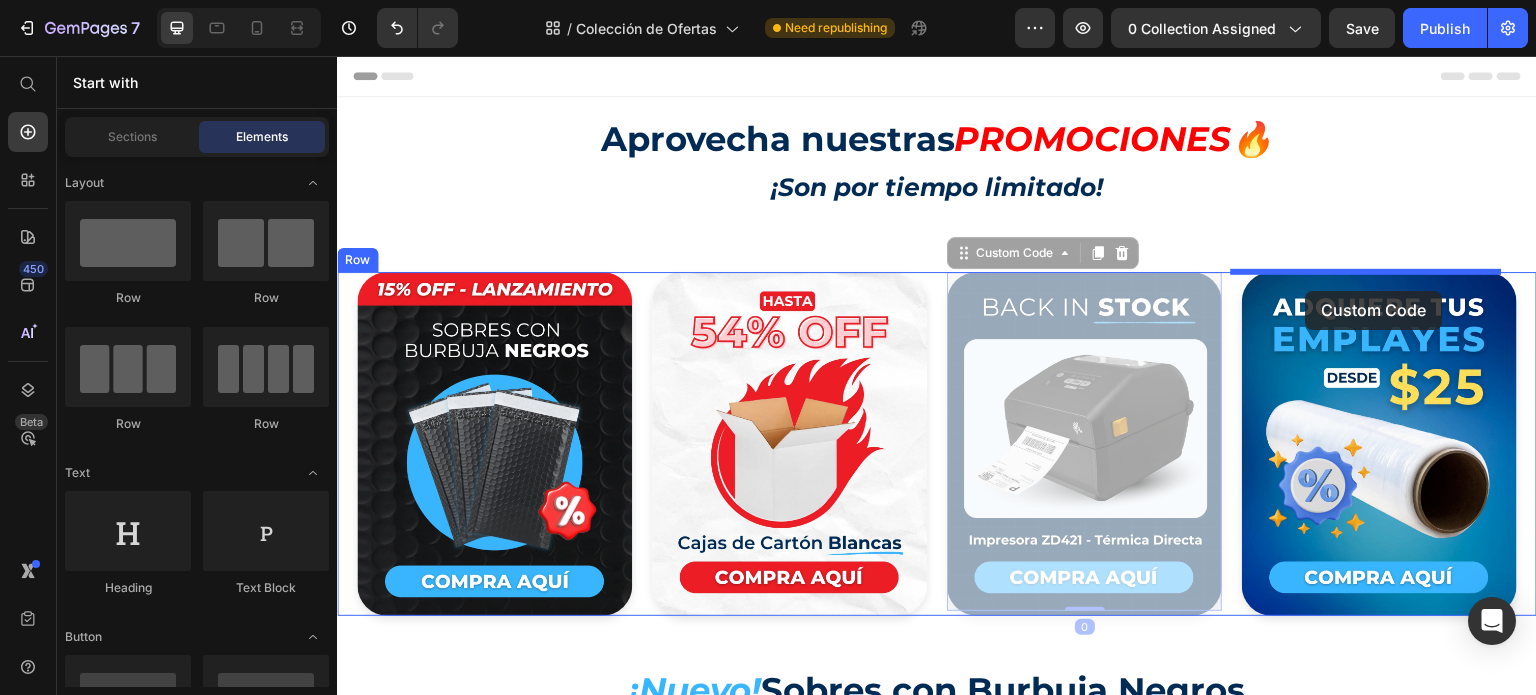 drag, startPoint x: 958, startPoint y: 259, endPoint x: 1306, endPoint y: 291, distance: 349.46817 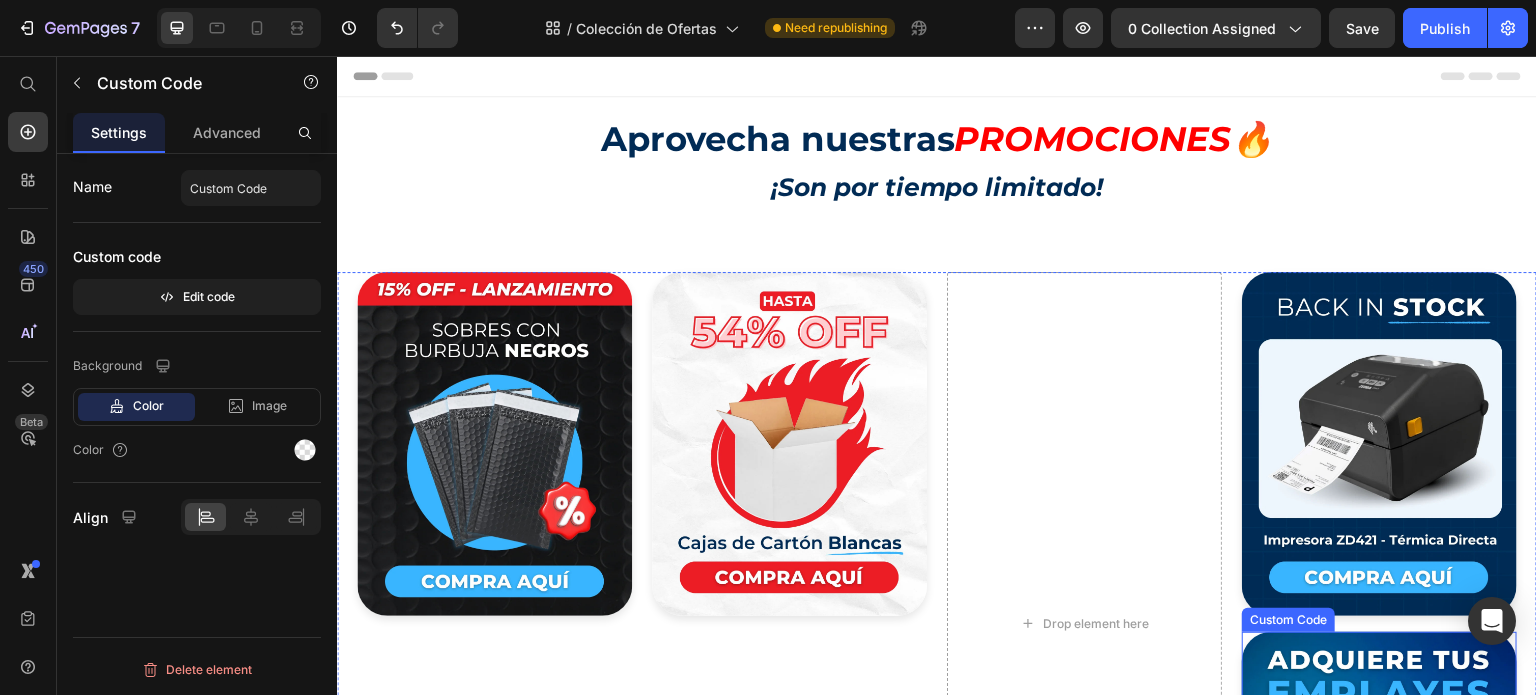 click at bounding box center [1379, 803] 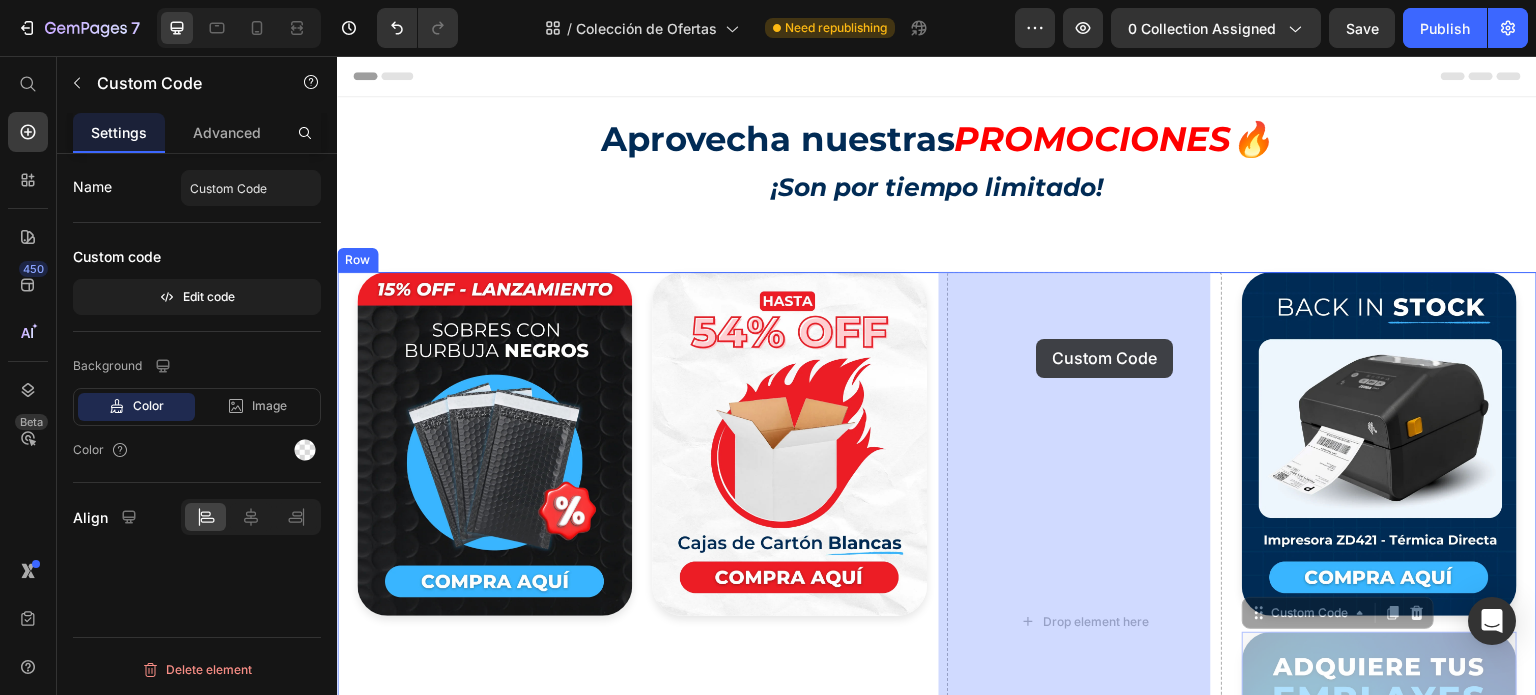 drag, startPoint x: 1246, startPoint y: 610, endPoint x: 1027, endPoint y: 320, distance: 363.40198 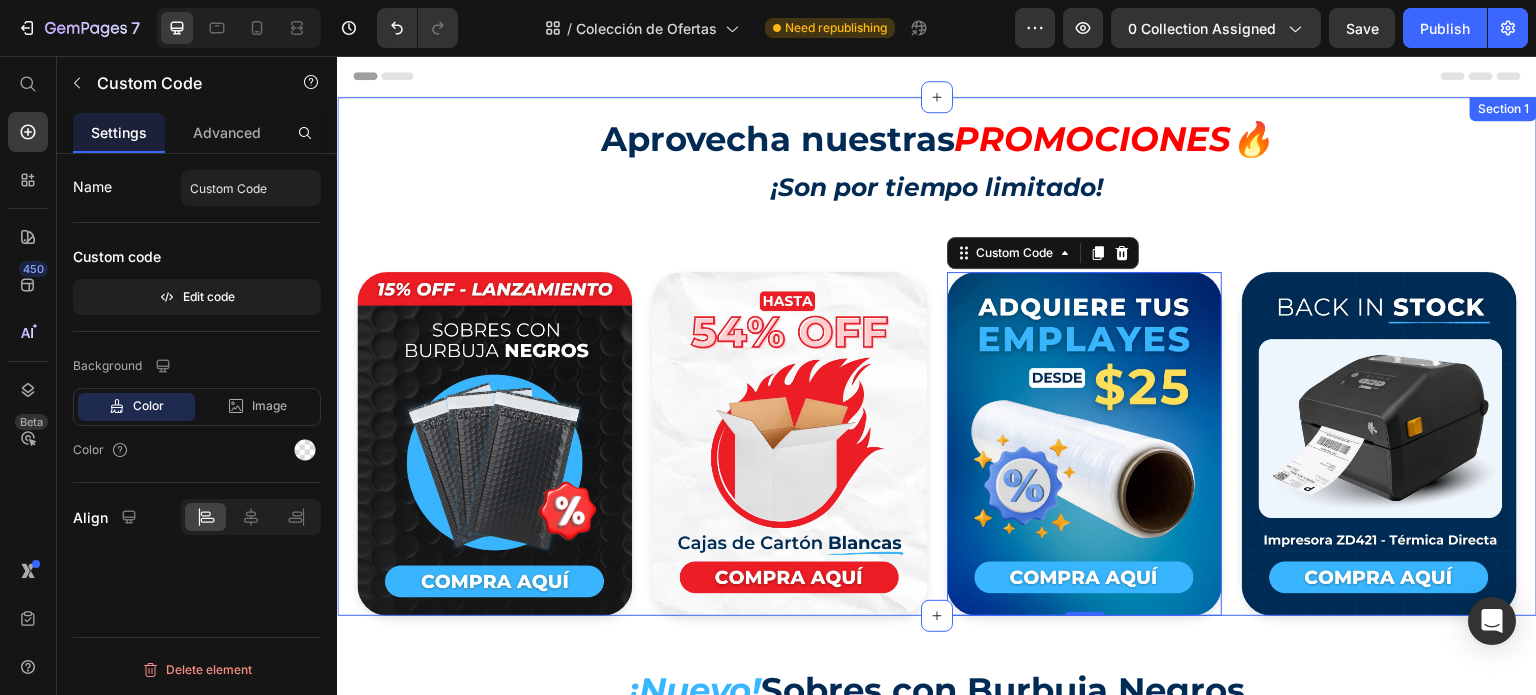 click on "Aprovecha nuestras  PROMOCIONES🔥 Heading ¡Son por tiempo limitado! Text Block Image Image Image Row
Custom Code
Custom Code
Custom Code   0
Custom Code Row" at bounding box center (937, 356) 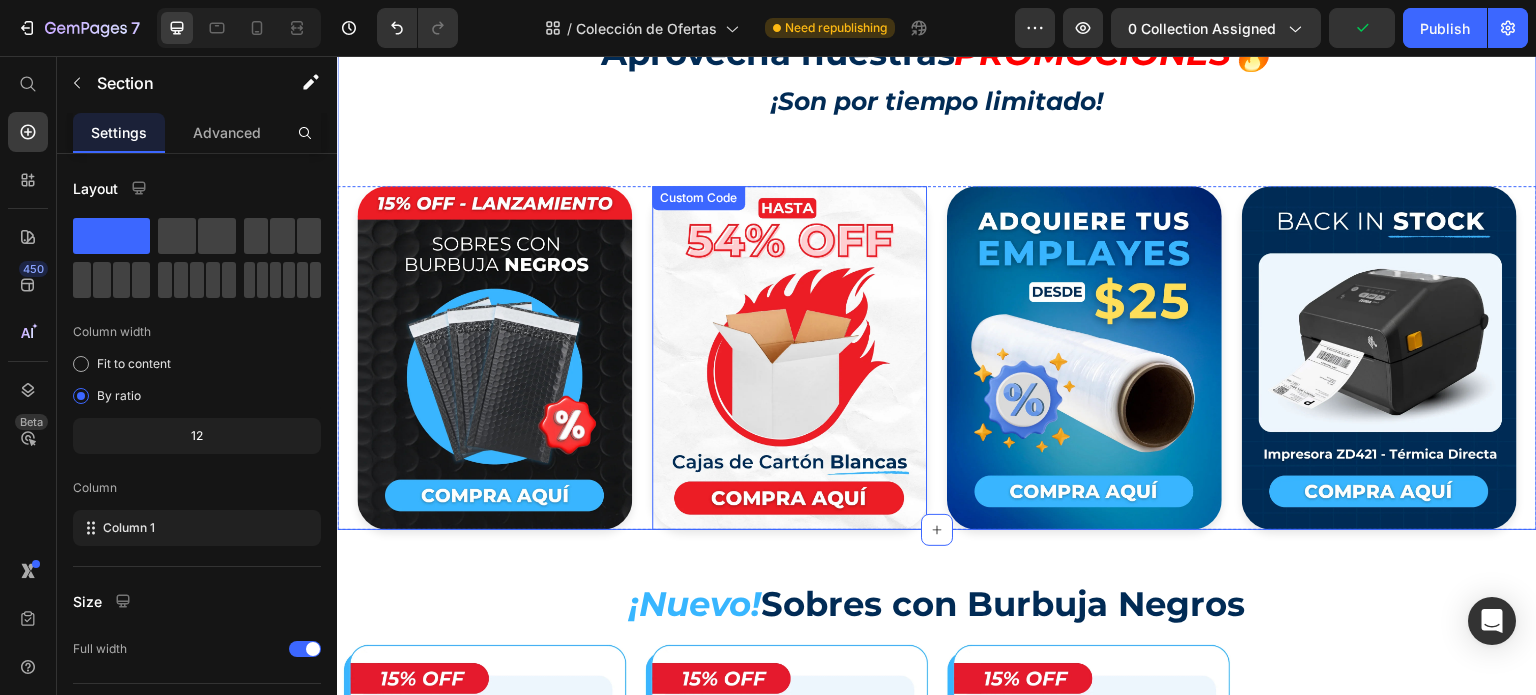 scroll, scrollTop: 0, scrollLeft: 0, axis: both 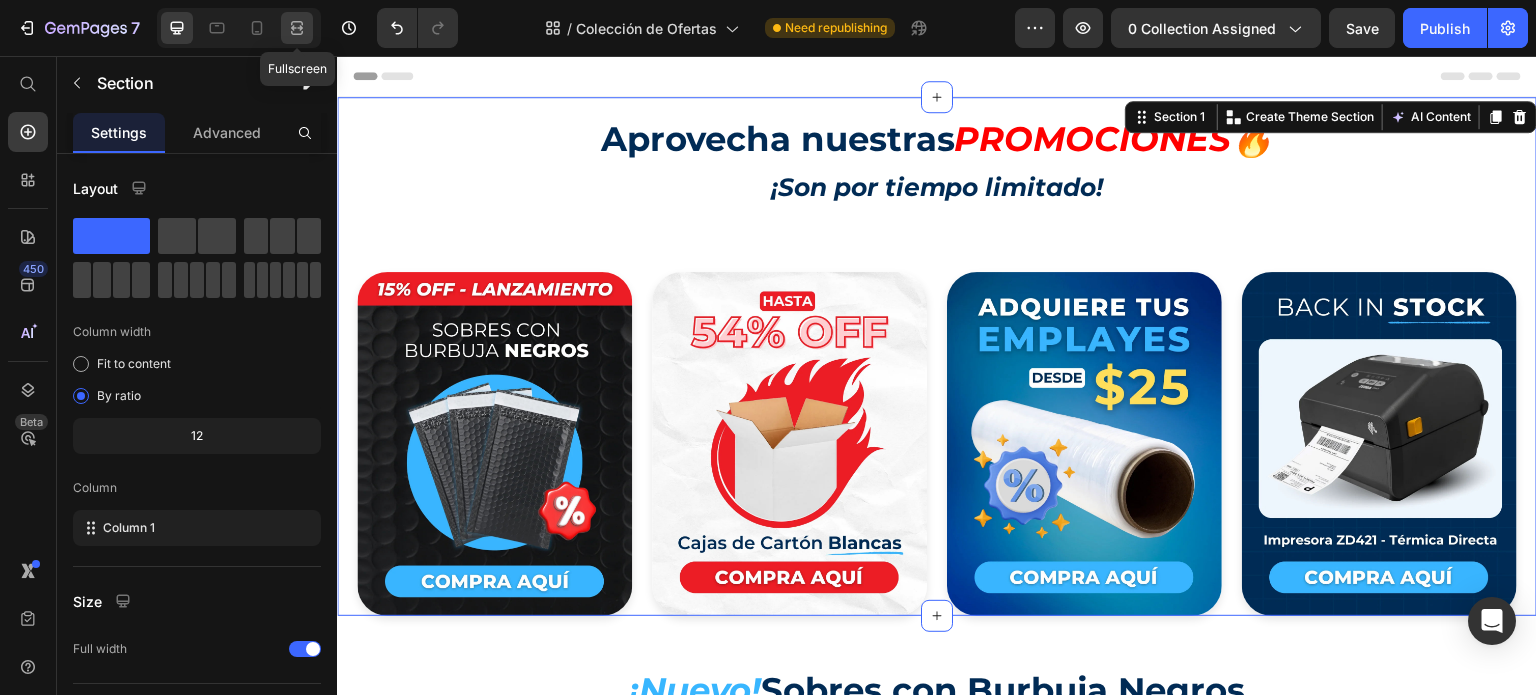 click 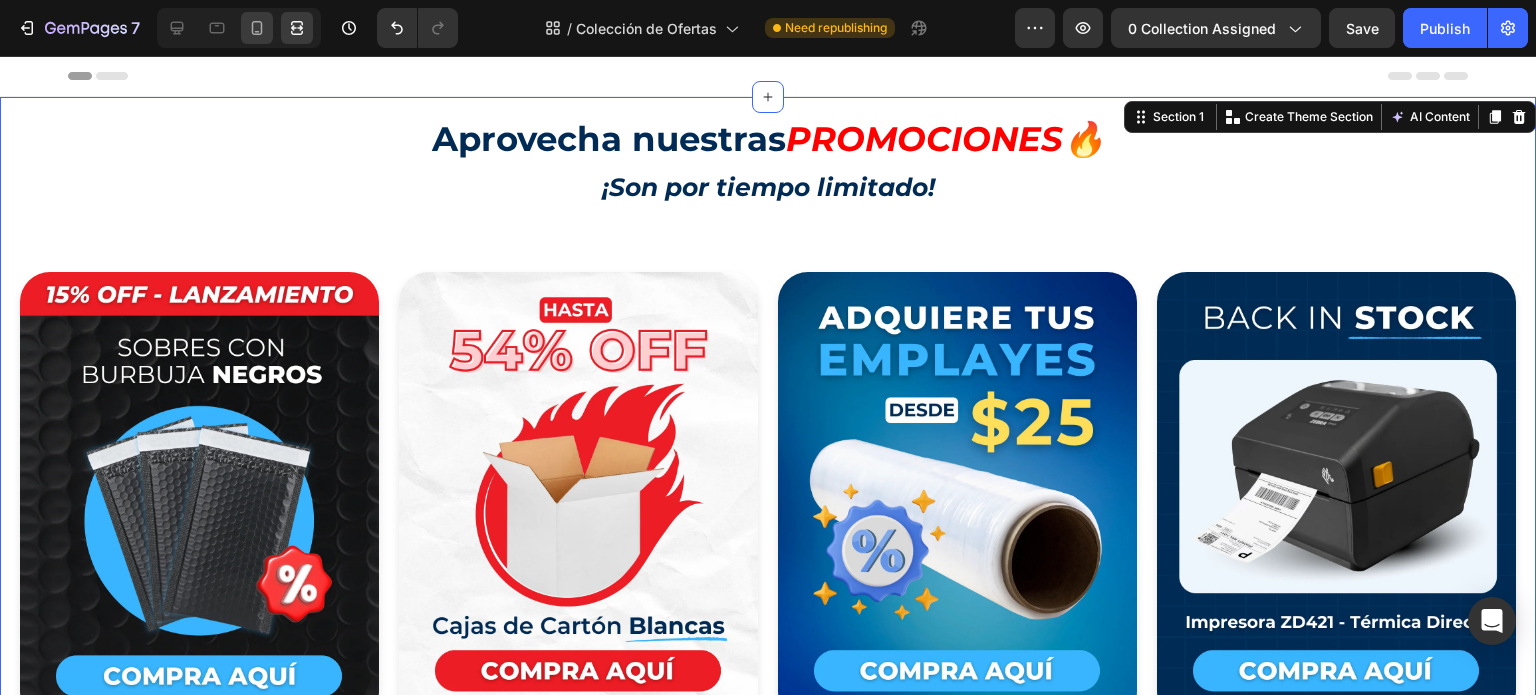 click 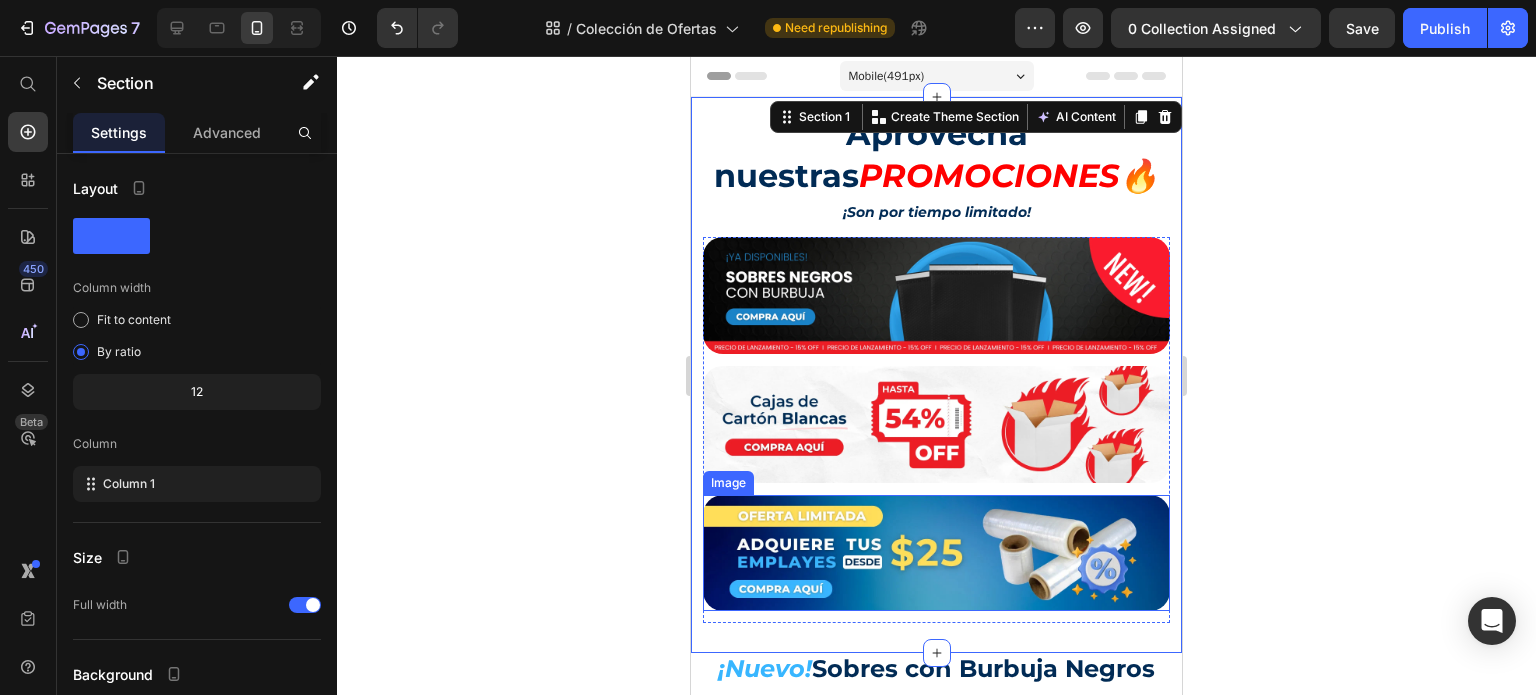 scroll, scrollTop: 300, scrollLeft: 0, axis: vertical 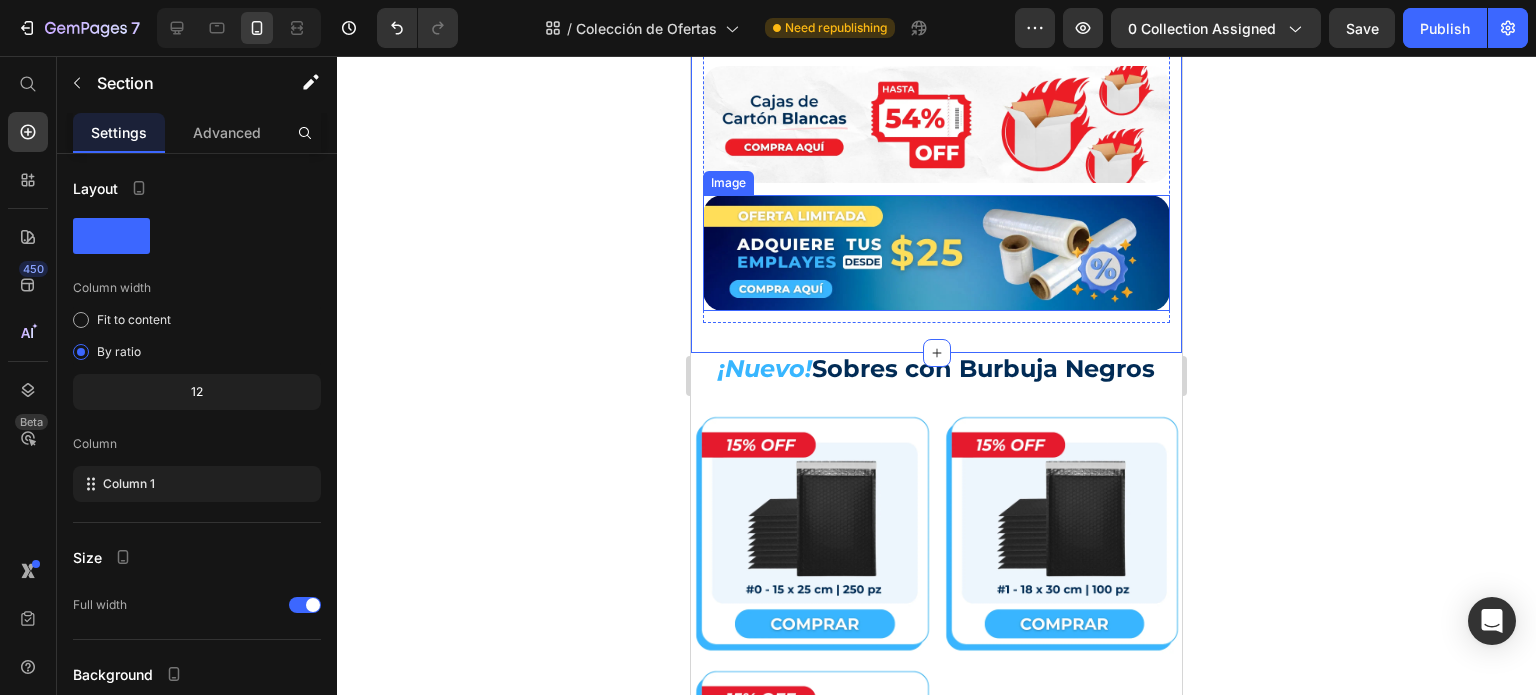 click at bounding box center [936, 253] 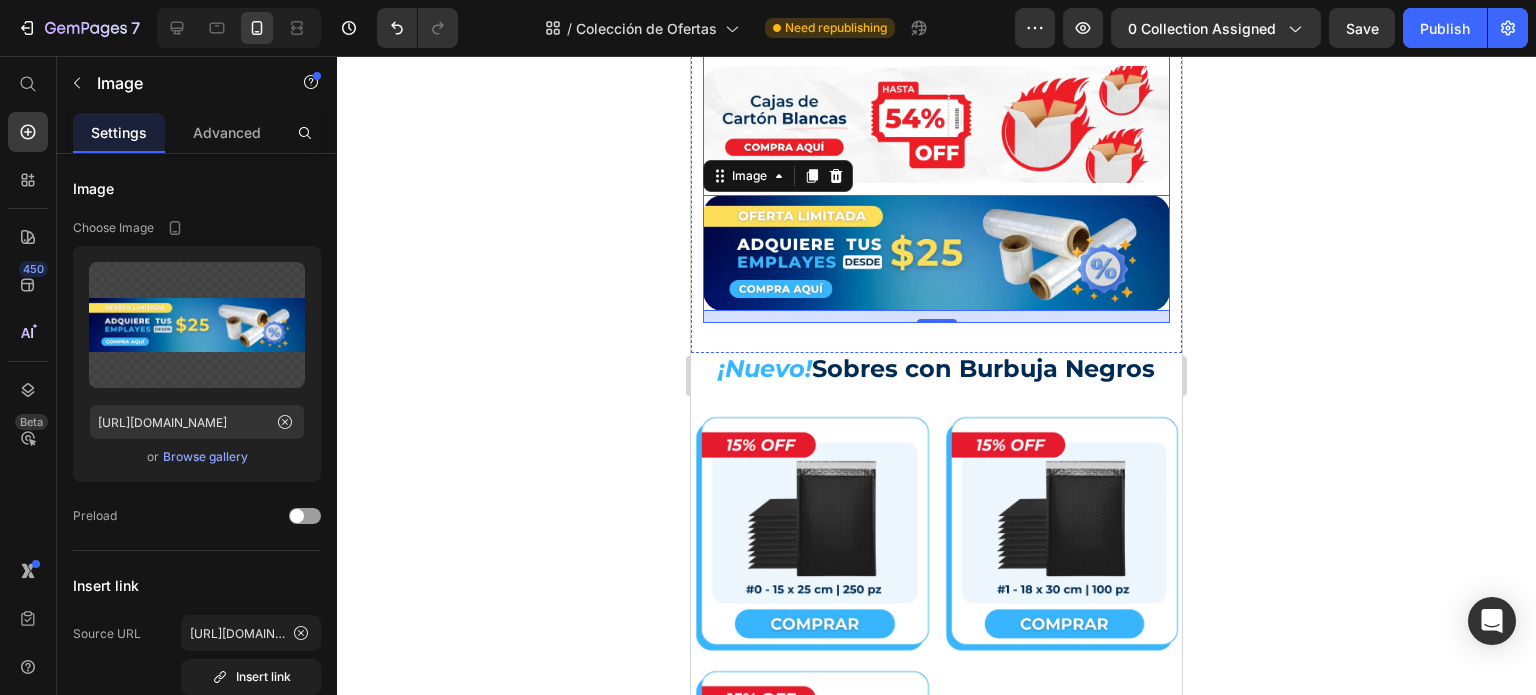 click on "Image Image Image   12" at bounding box center [936, 130] 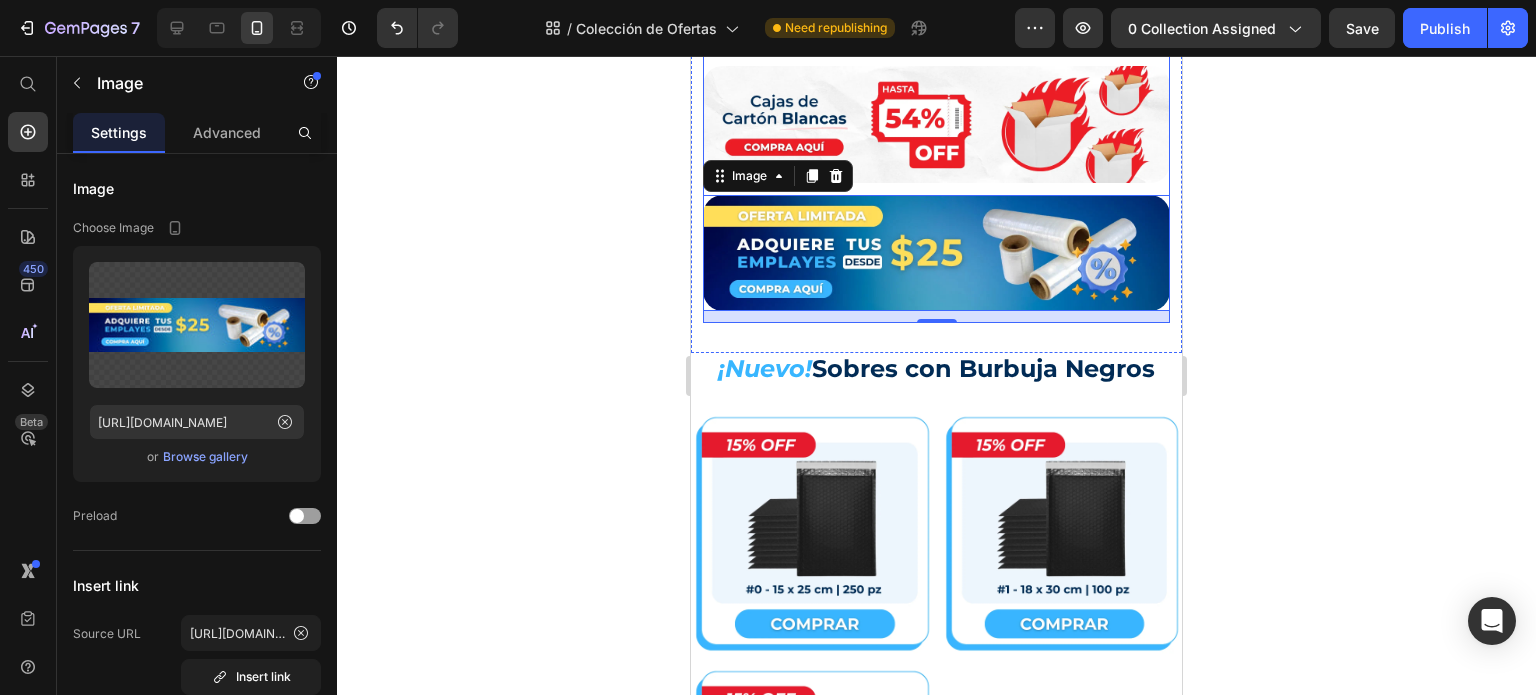click 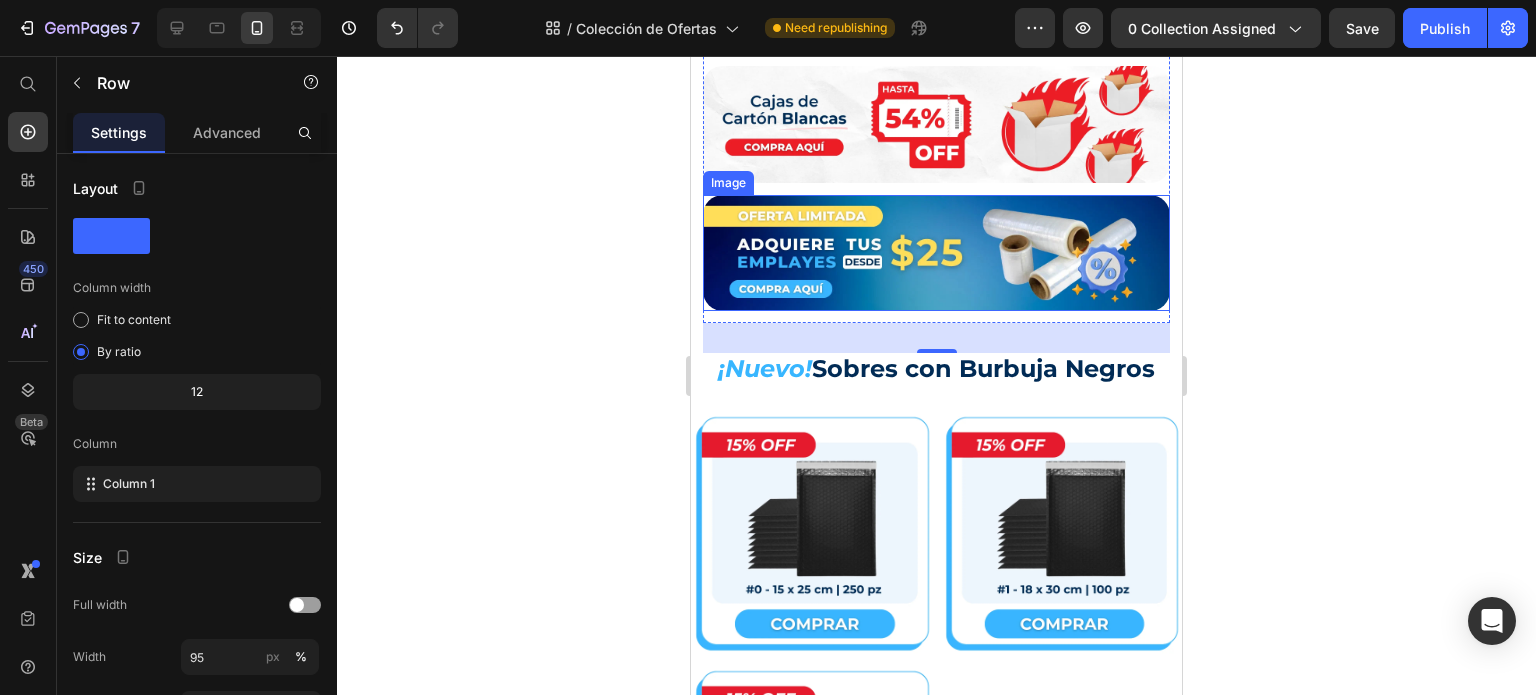 click on "Image" at bounding box center (728, 183) 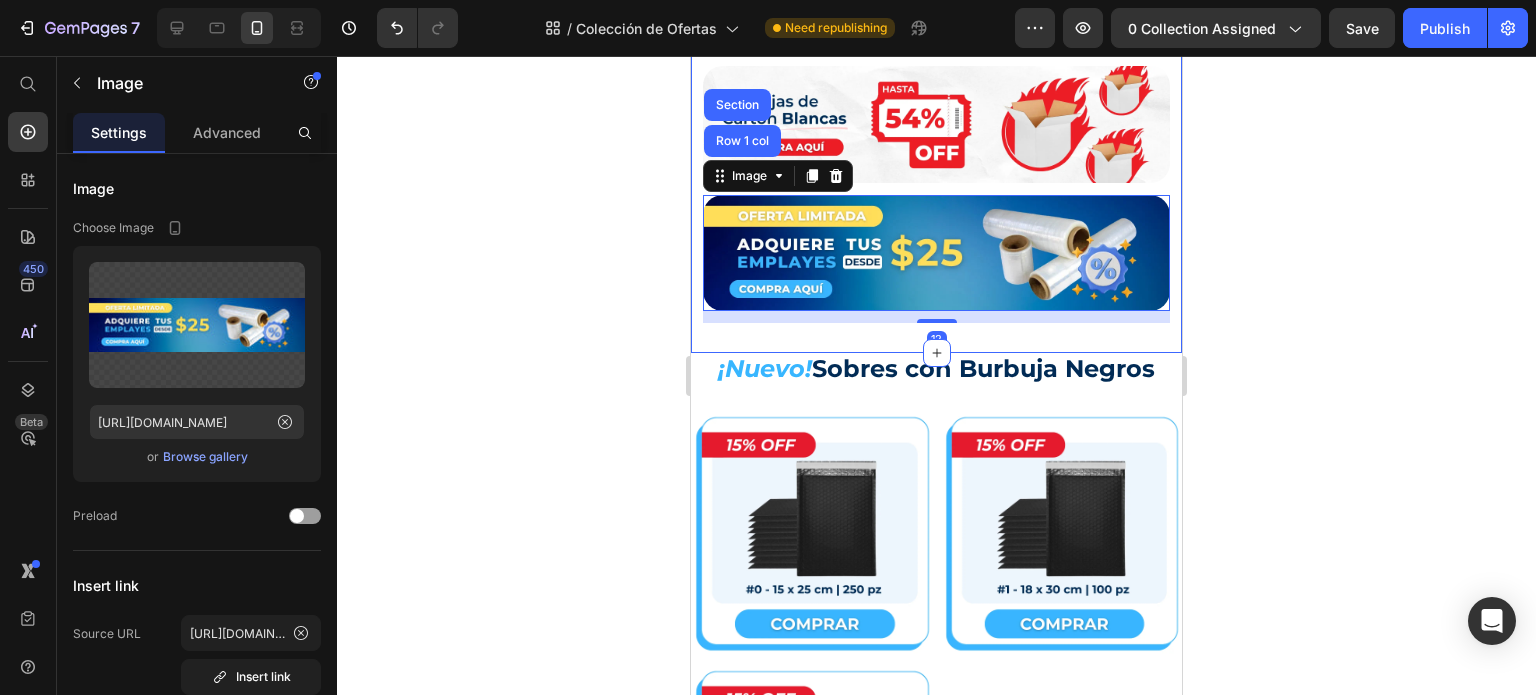 click 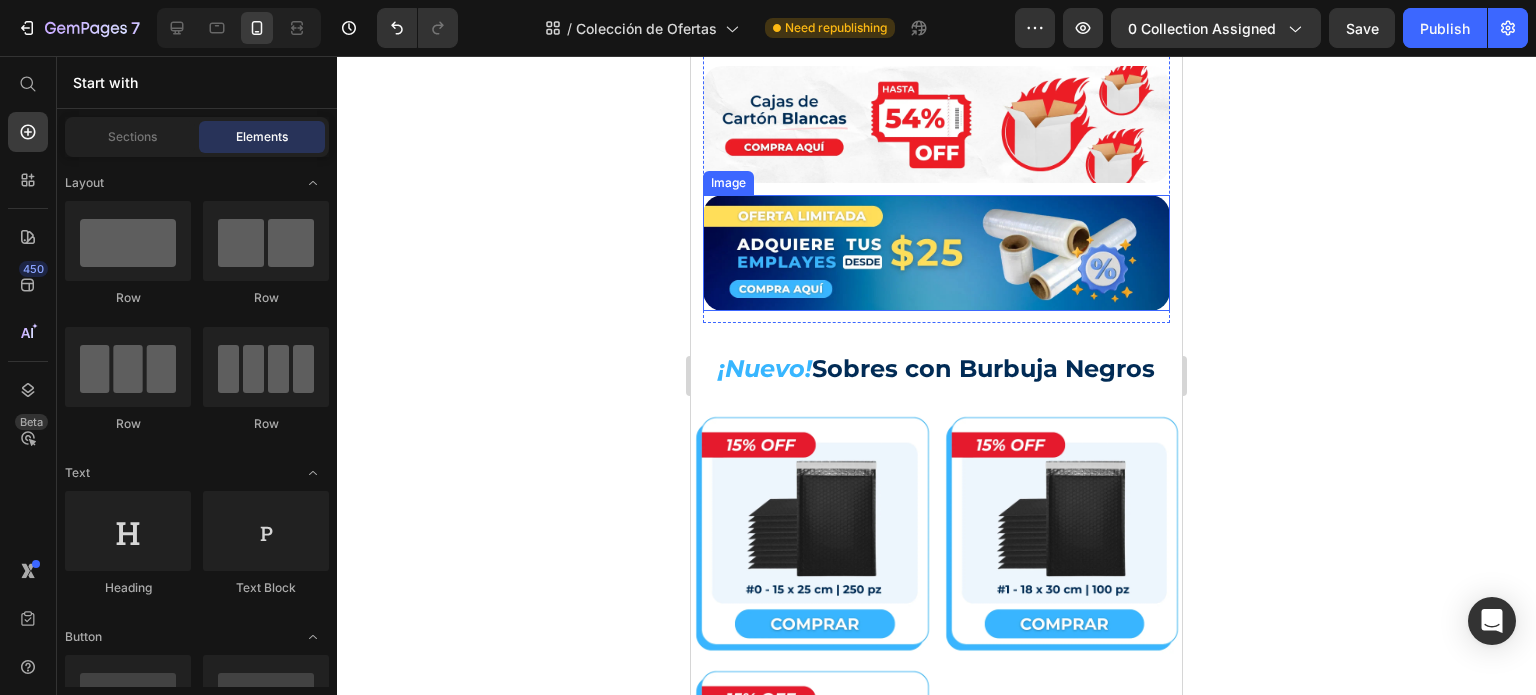 click at bounding box center (936, 253) 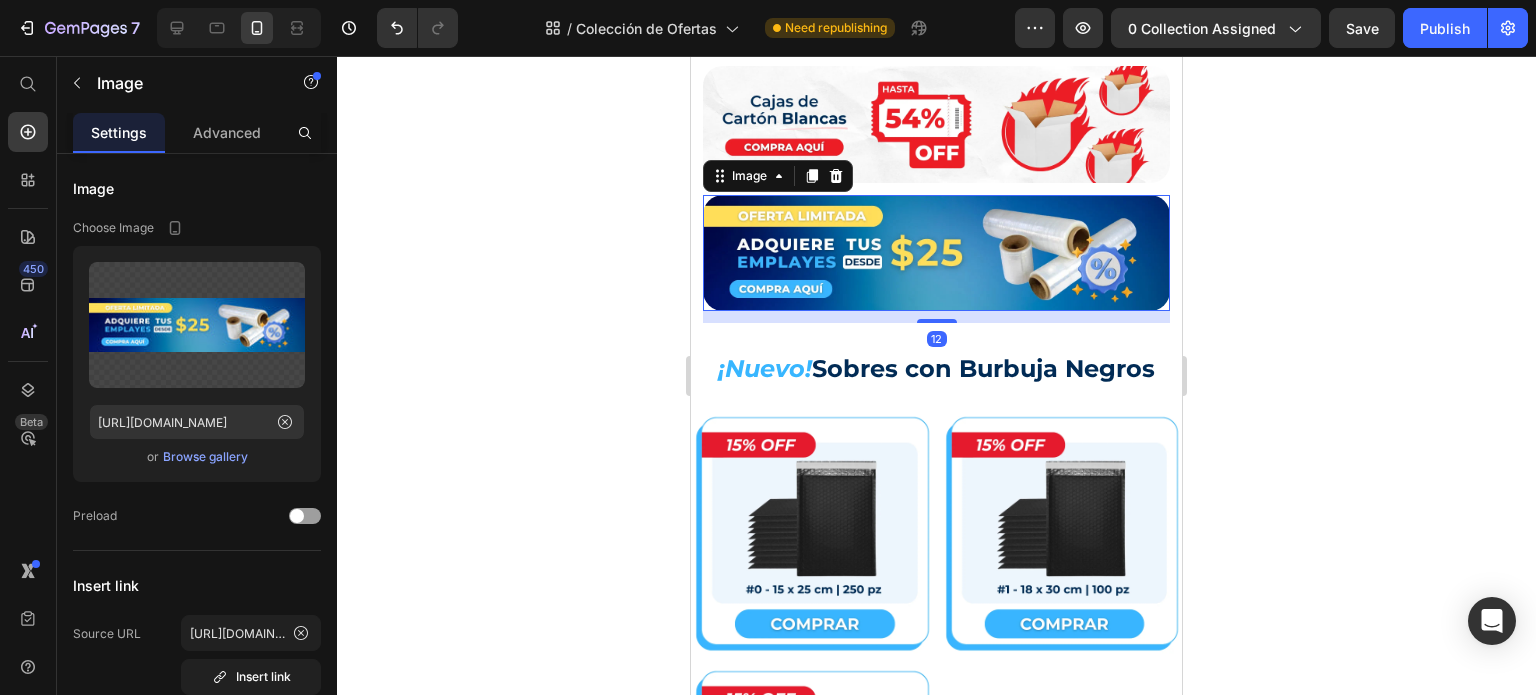 drag, startPoint x: 809, startPoint y: 163, endPoint x: 817, endPoint y: 188, distance: 26.24881 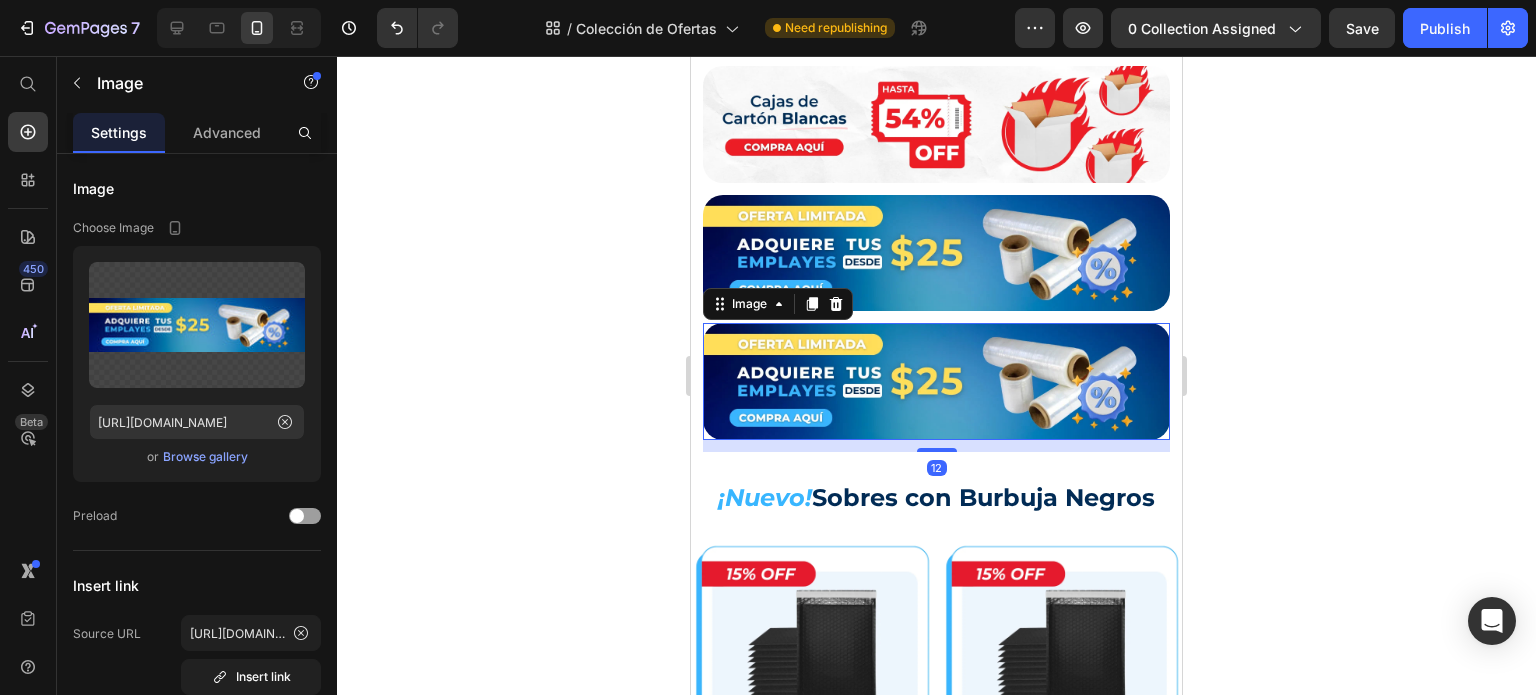 click at bounding box center [936, 381] 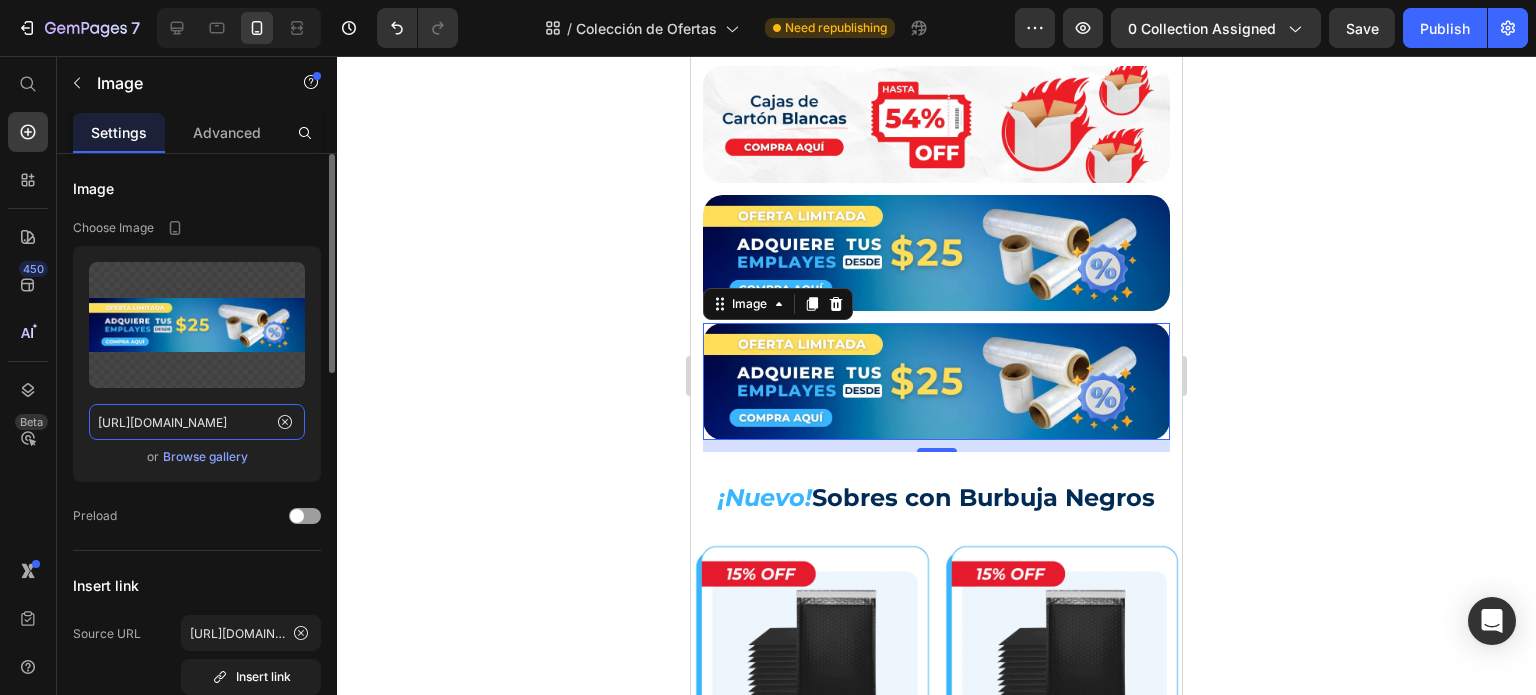 click on "[URL][DOMAIN_NAME]" 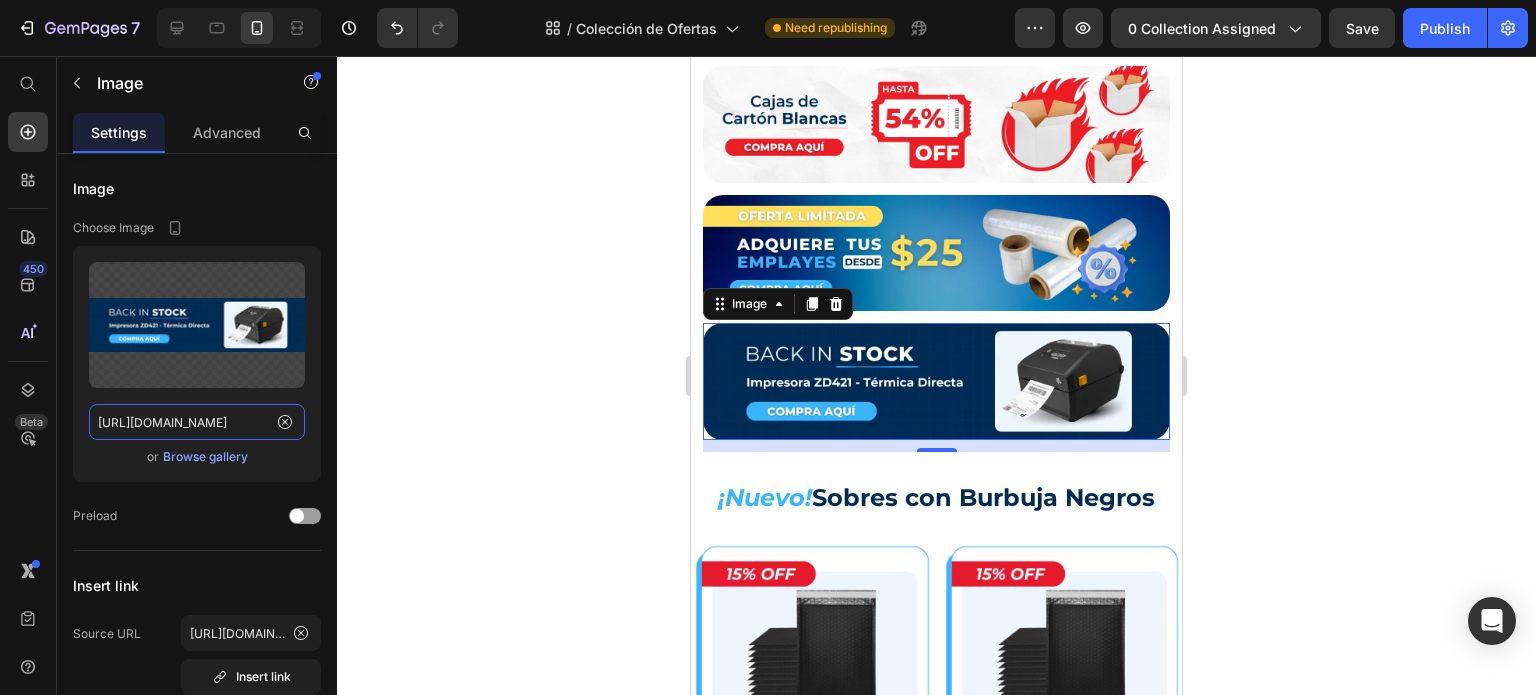 type on "[URL][DOMAIN_NAME]" 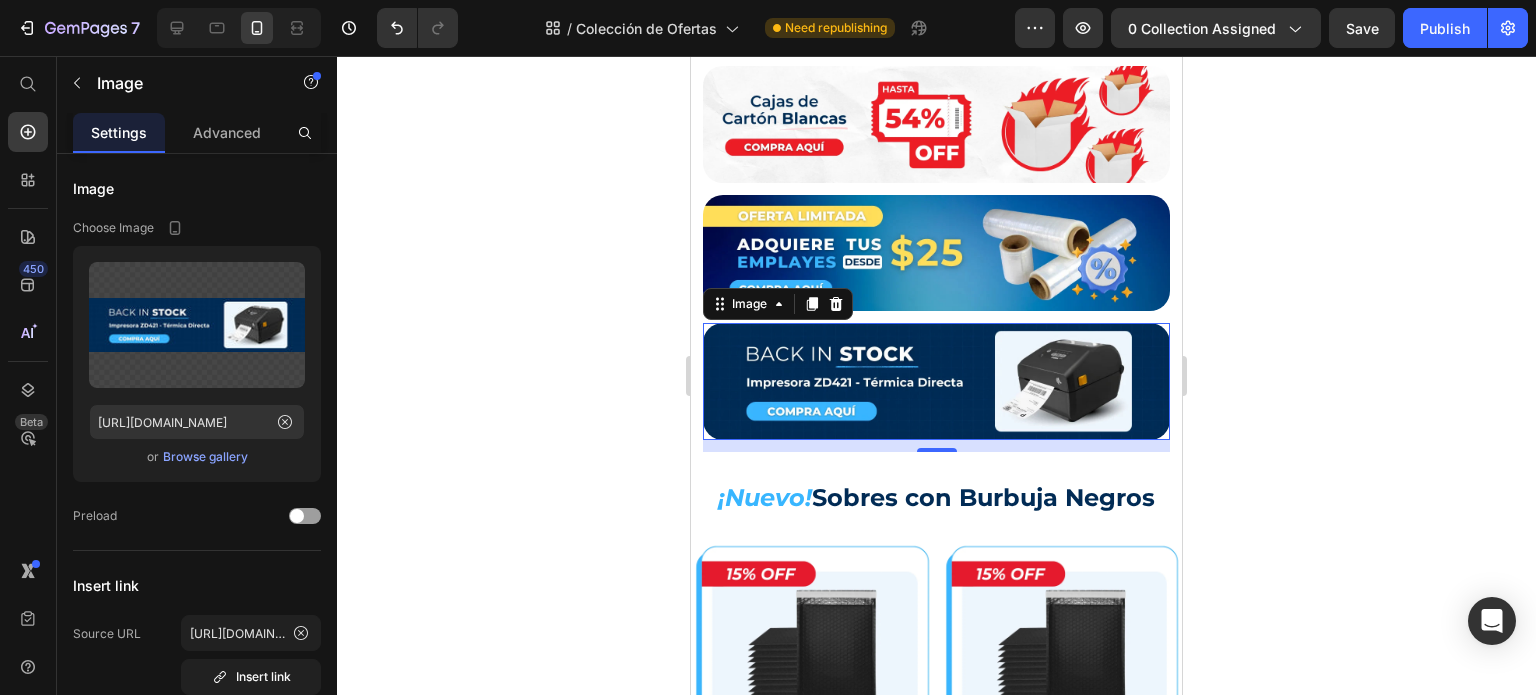click 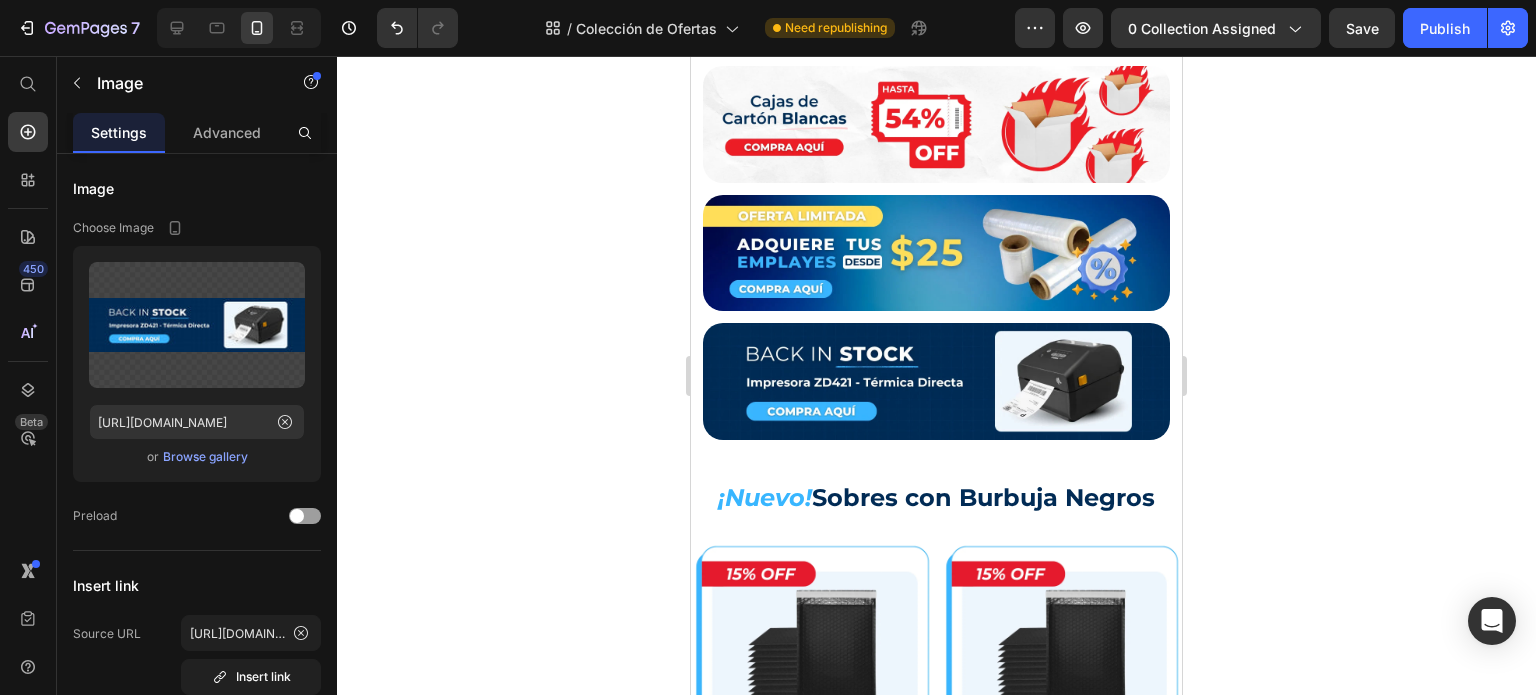 scroll, scrollTop: 0, scrollLeft: 0, axis: both 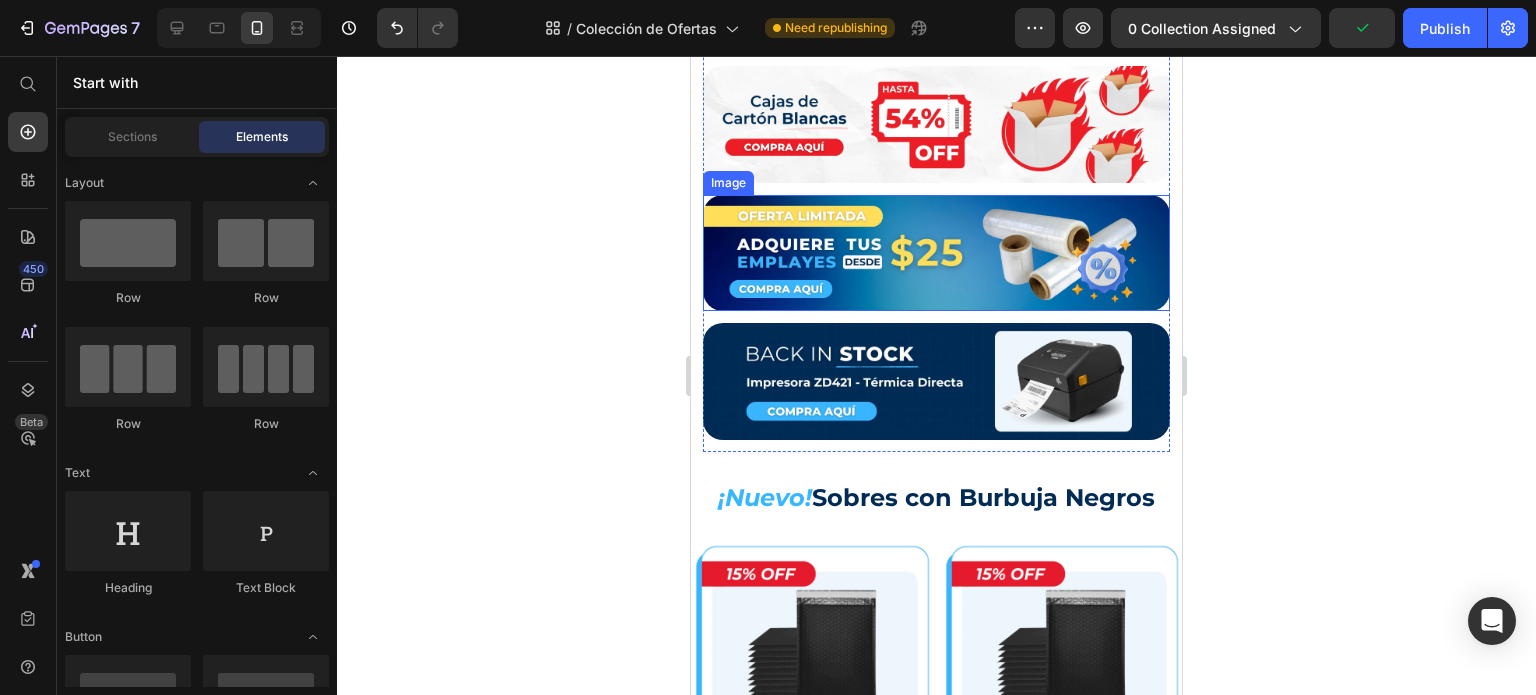 click at bounding box center [936, 381] 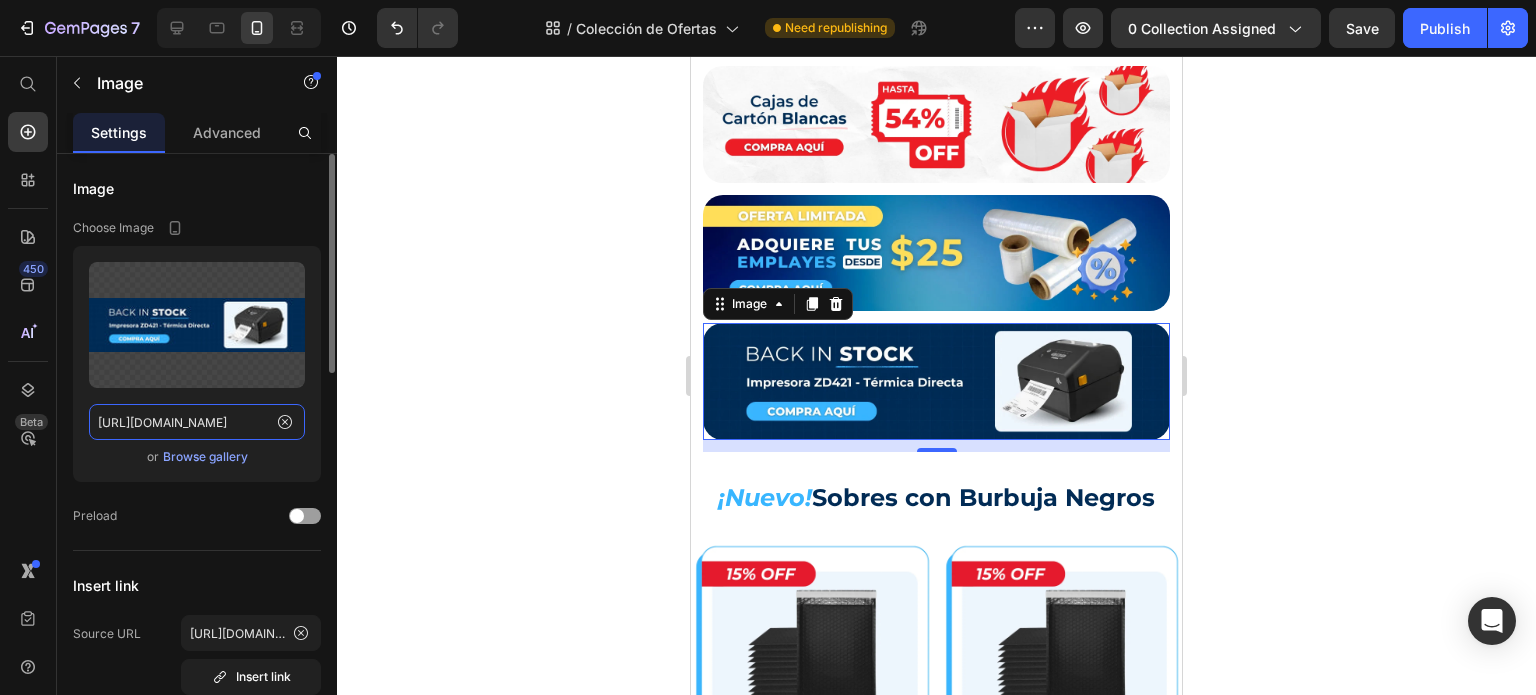 click on "[URL][DOMAIN_NAME]" 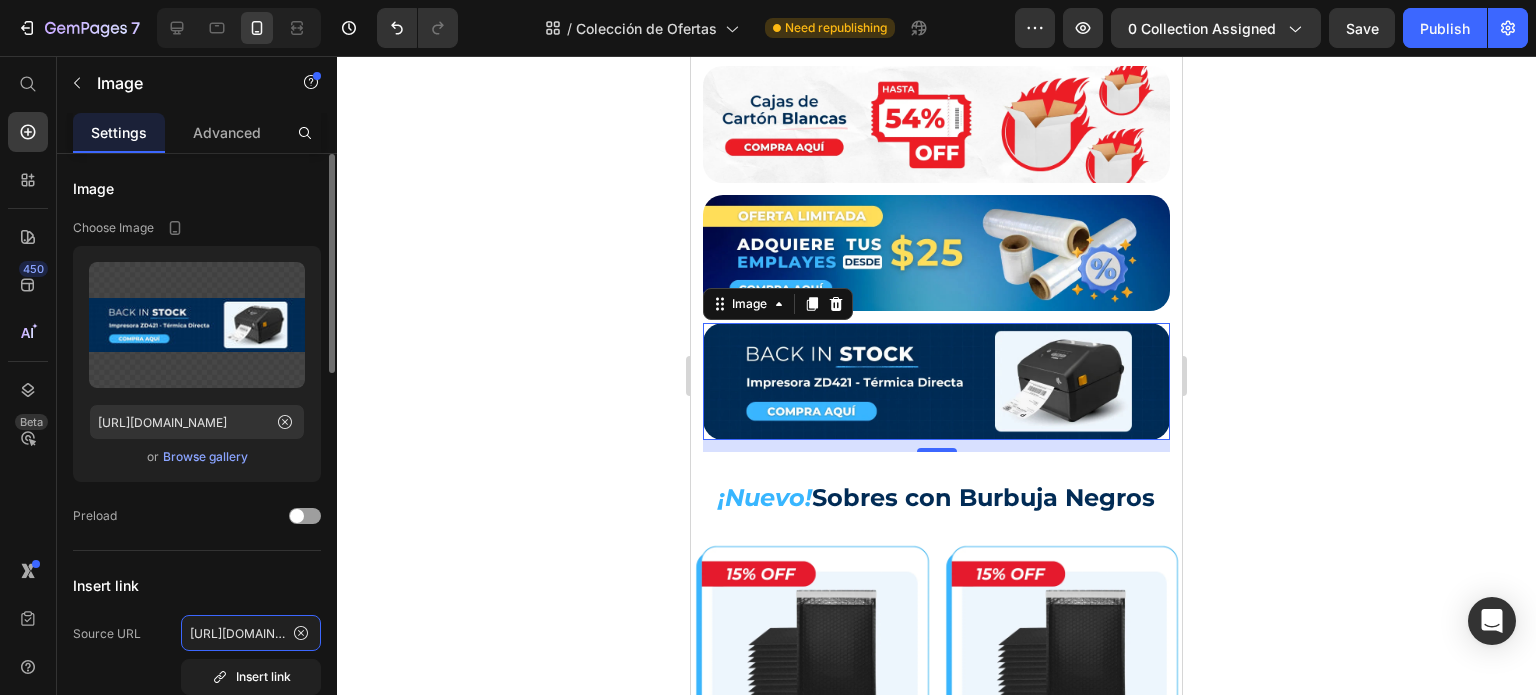 click on "[URL][DOMAIN_NAME]" 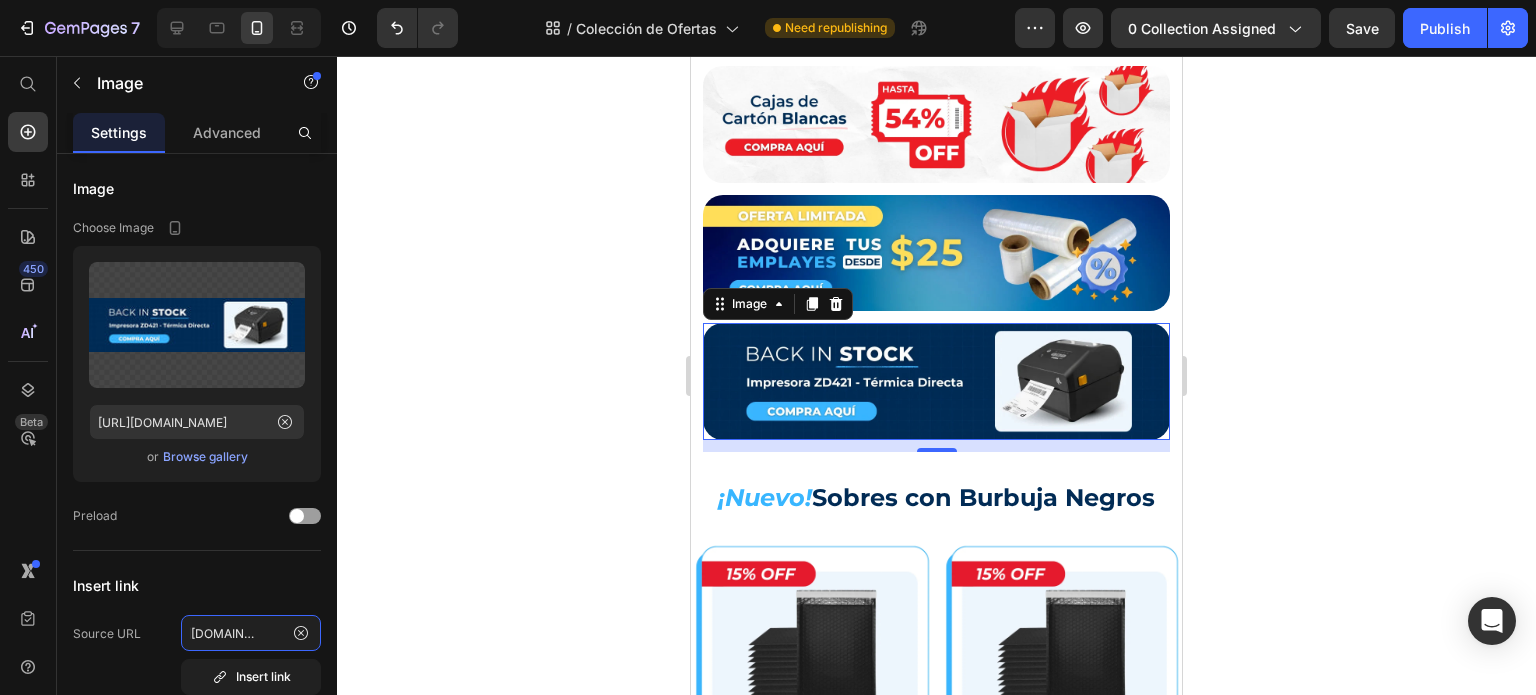 type on "[URL][DOMAIN_NAME]" 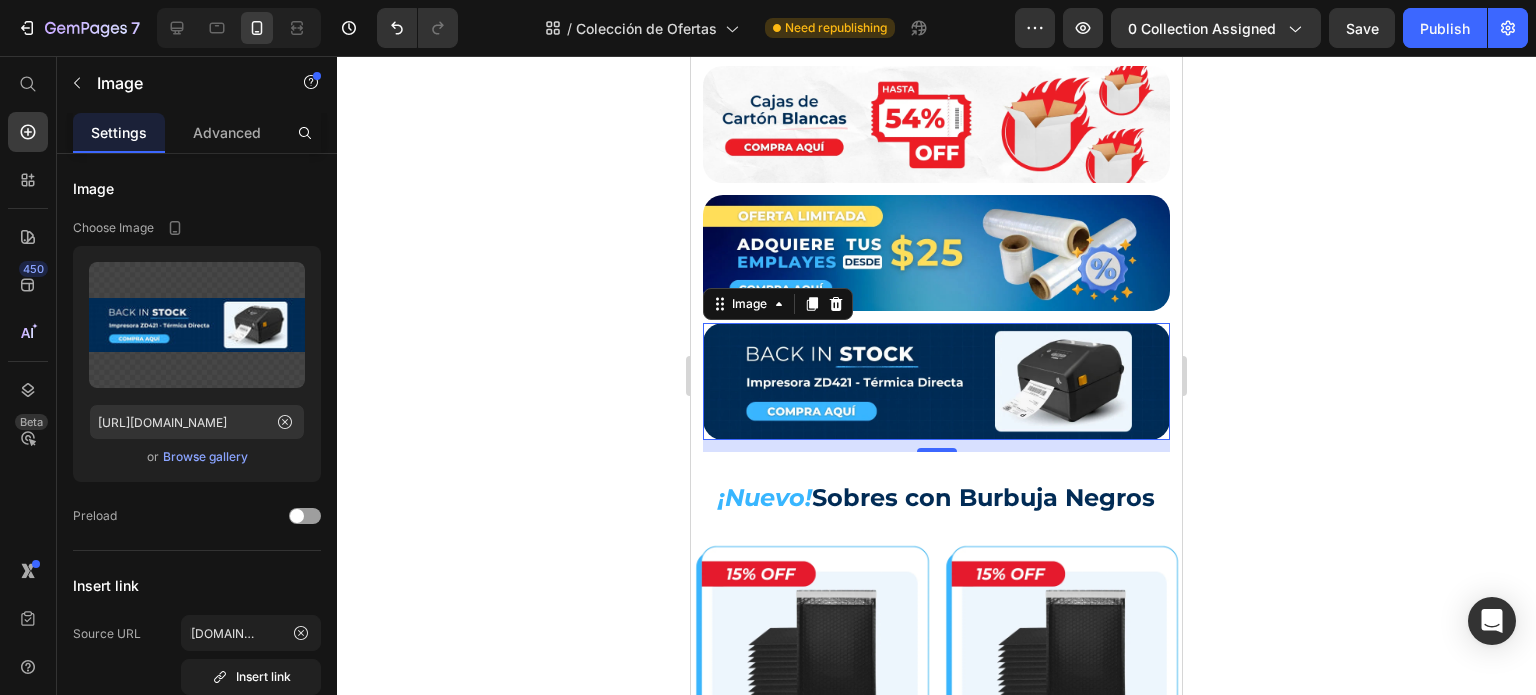 click 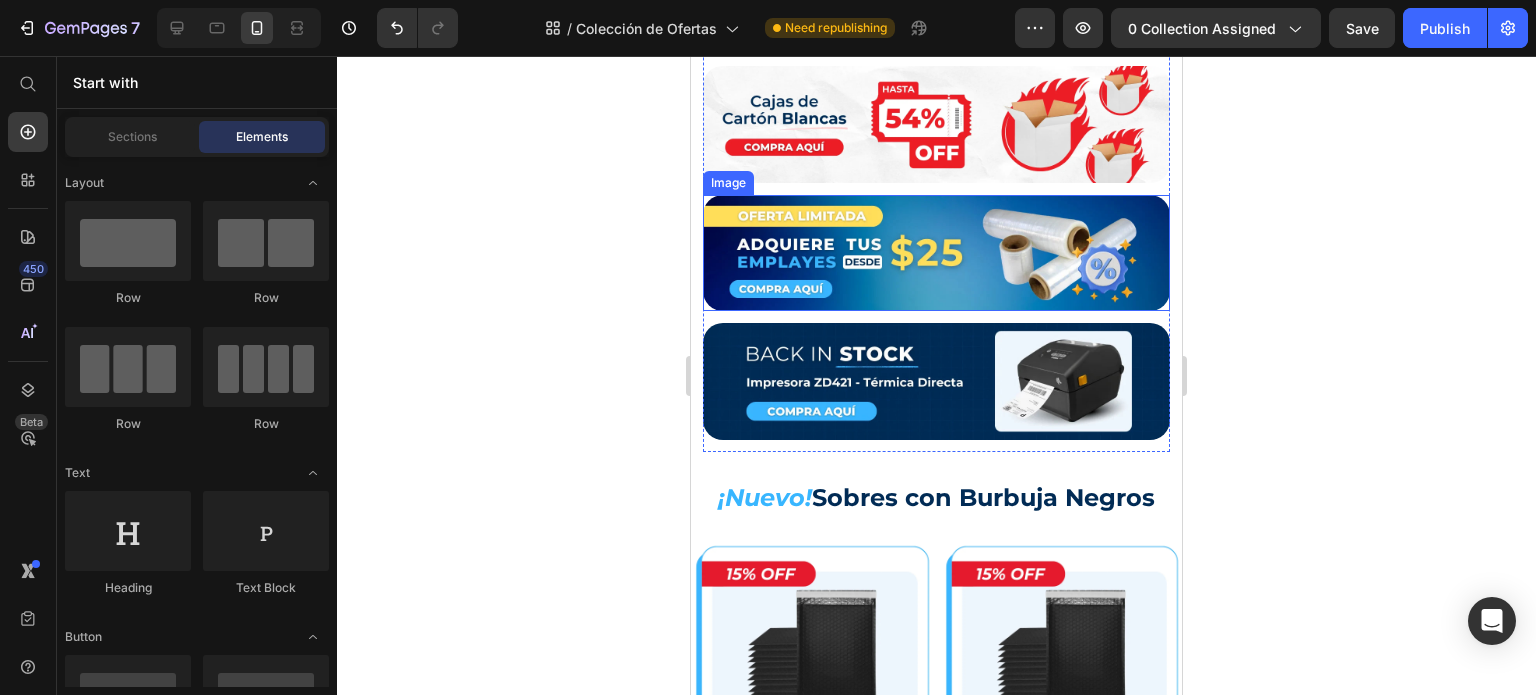 click at bounding box center (936, 253) 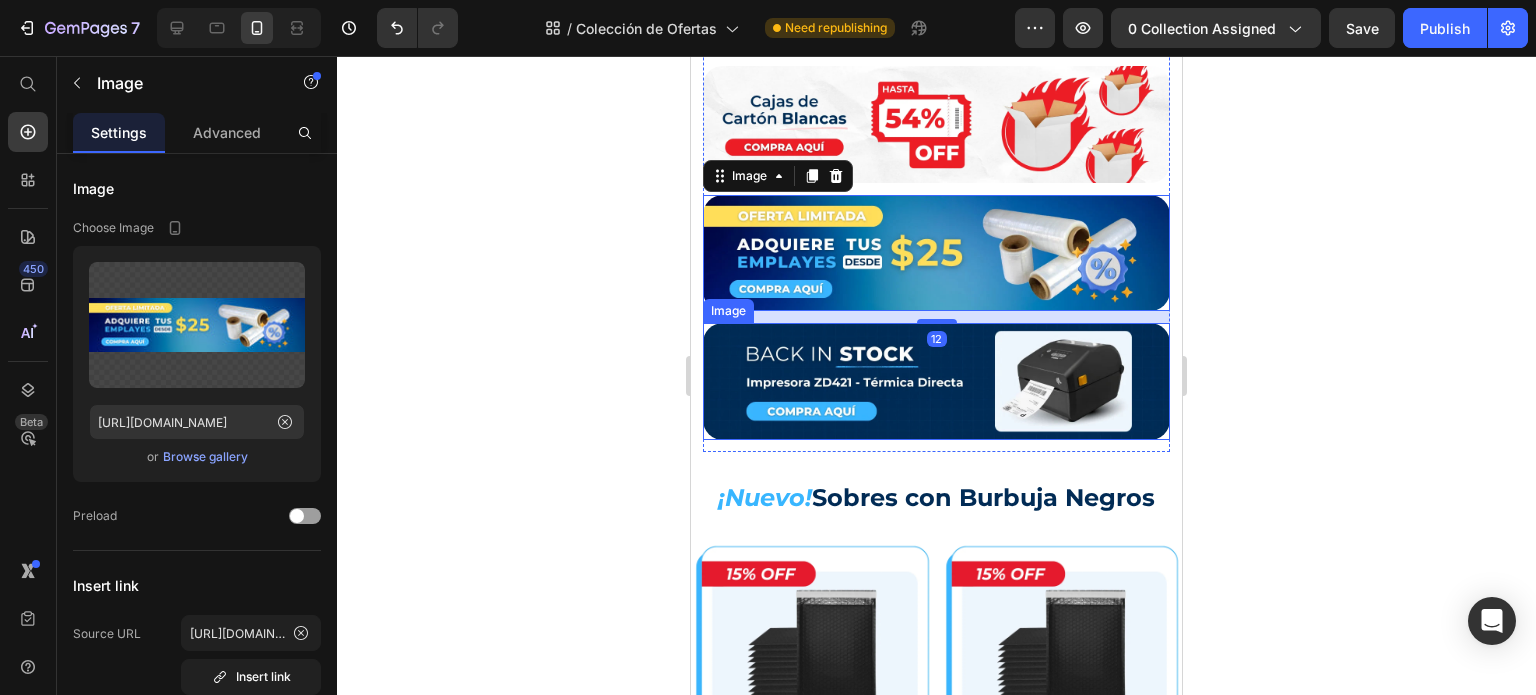 click at bounding box center [936, 381] 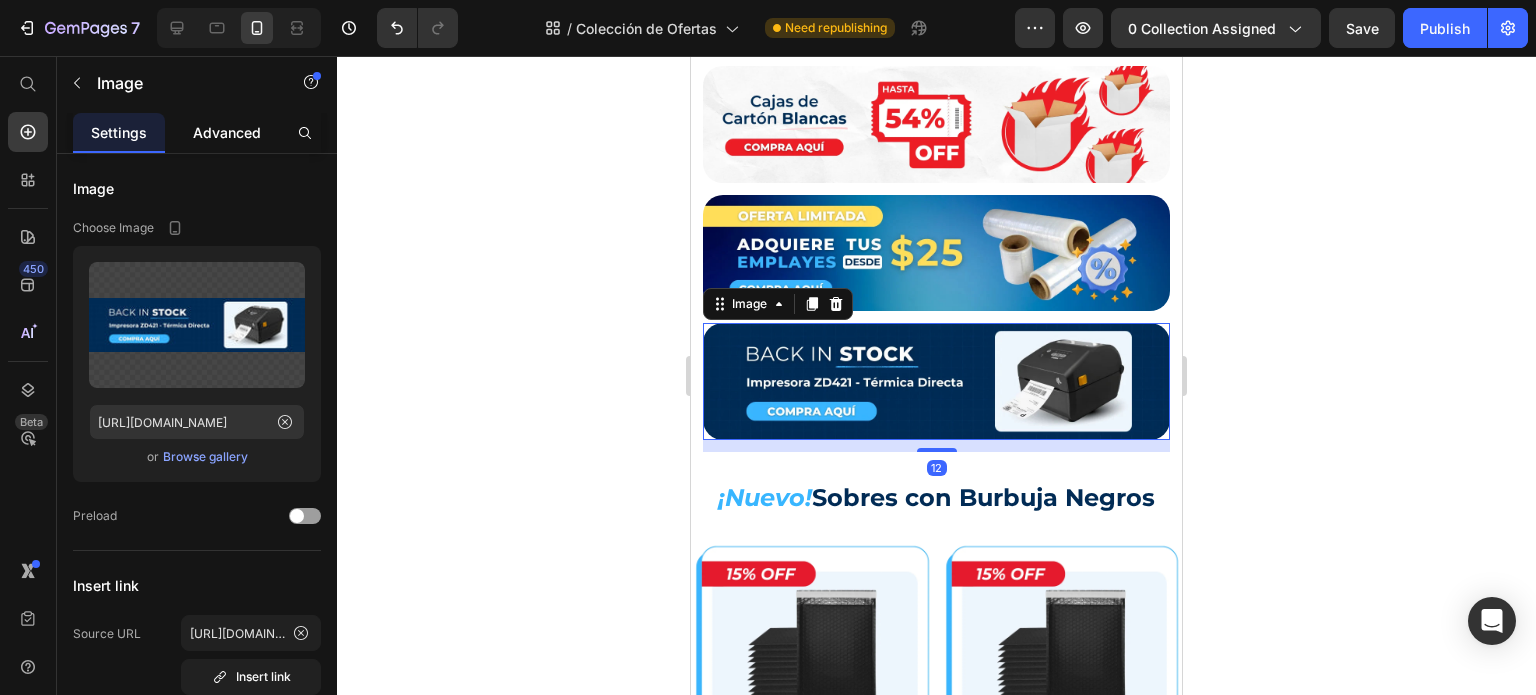 click on "Advanced" at bounding box center (227, 132) 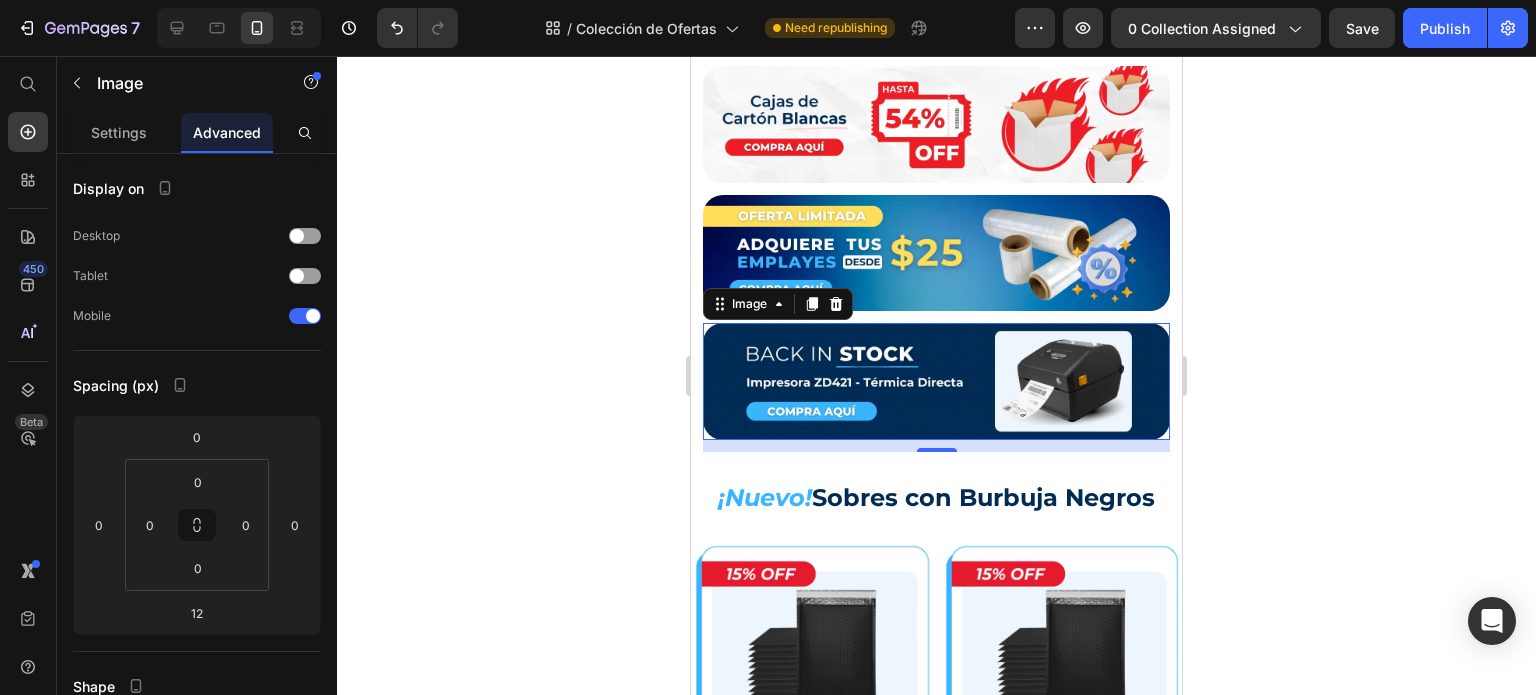 click 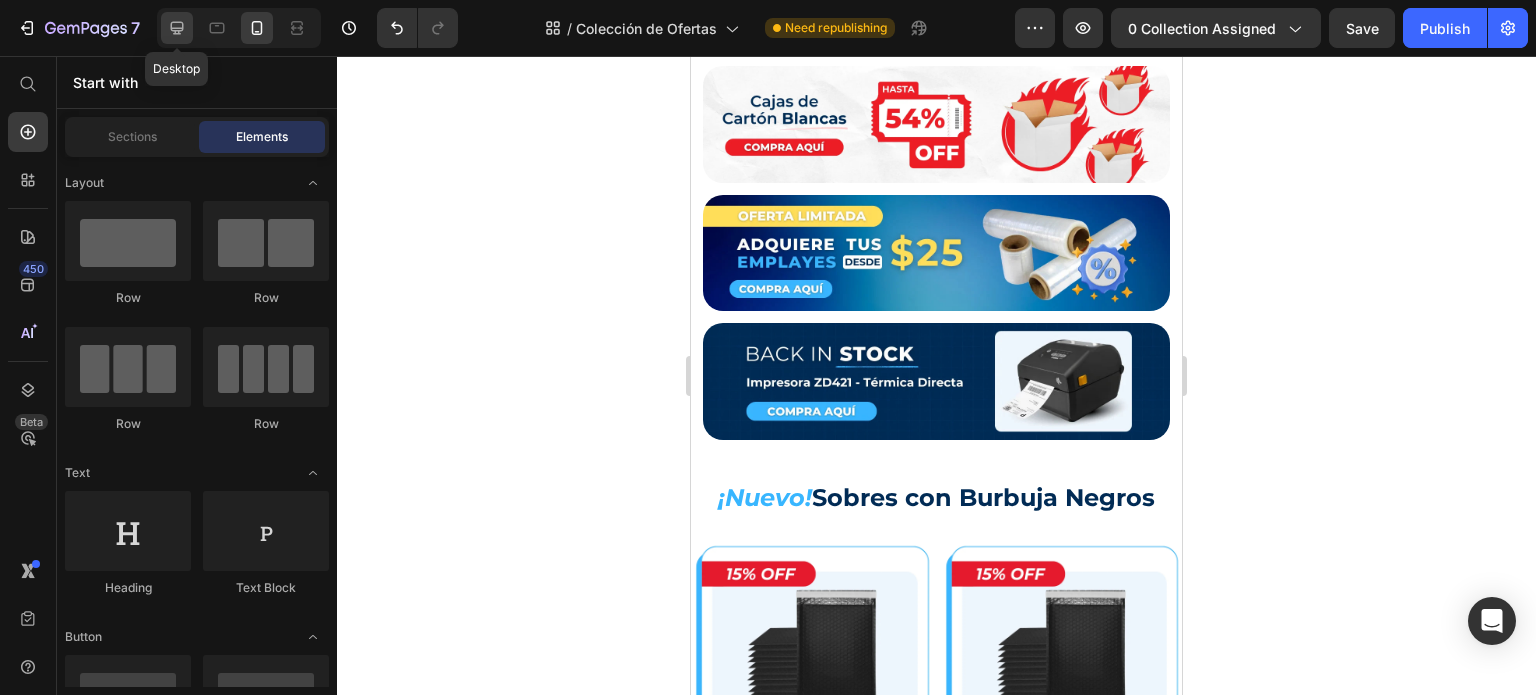 click 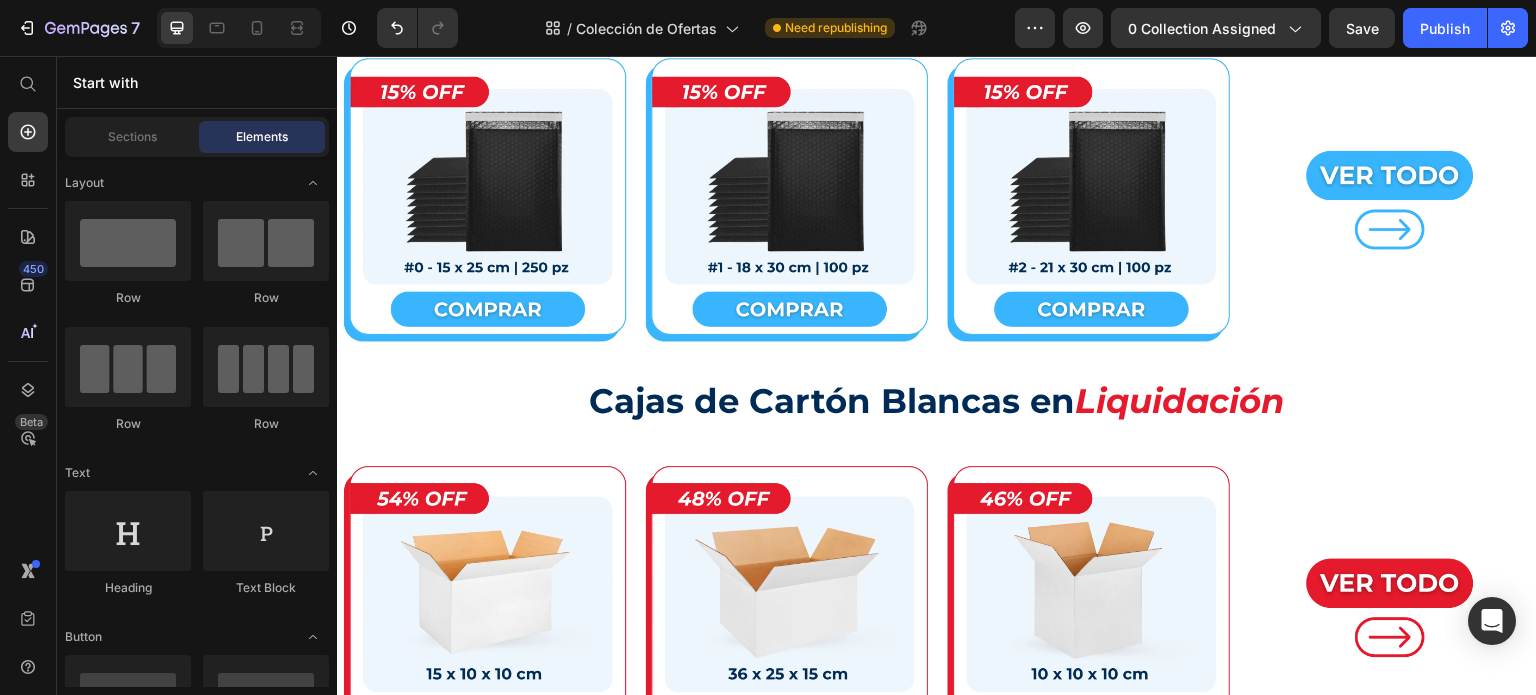 scroll, scrollTop: 800, scrollLeft: 0, axis: vertical 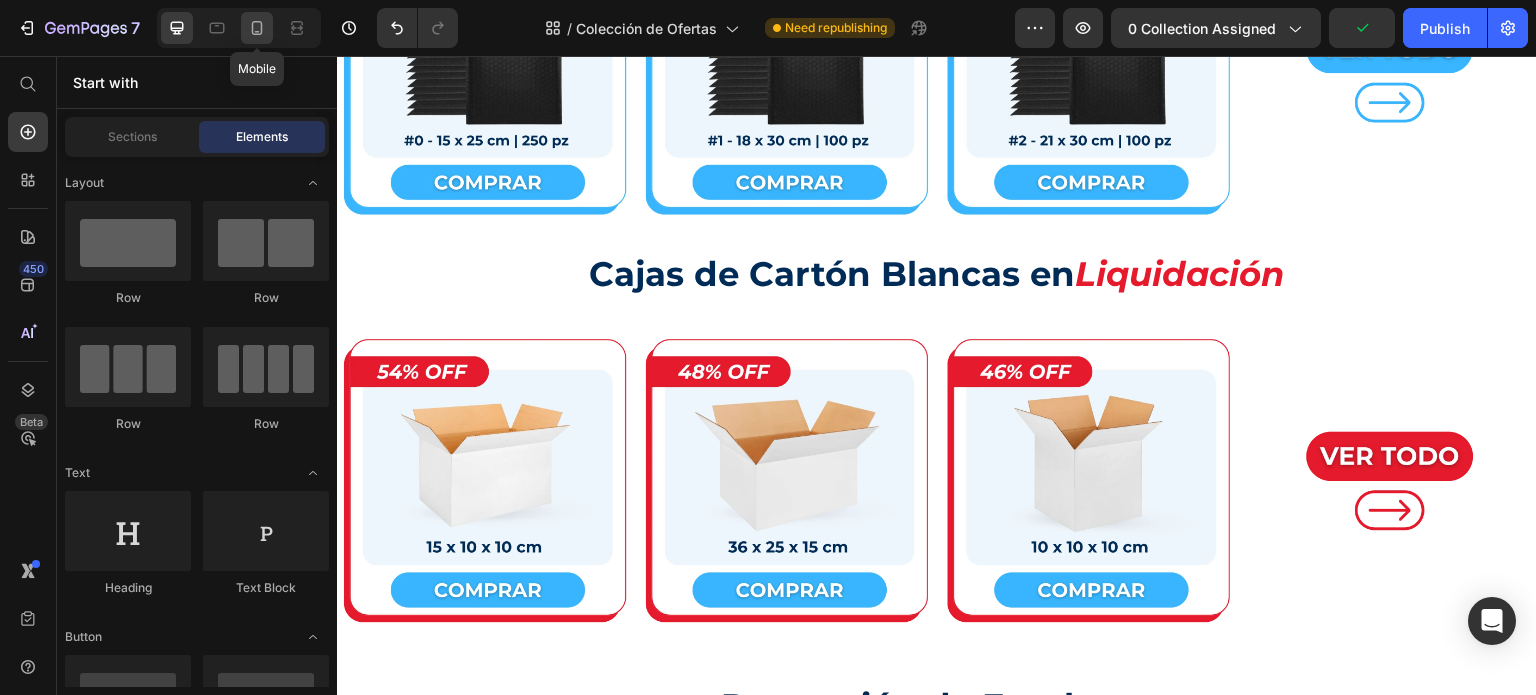 click 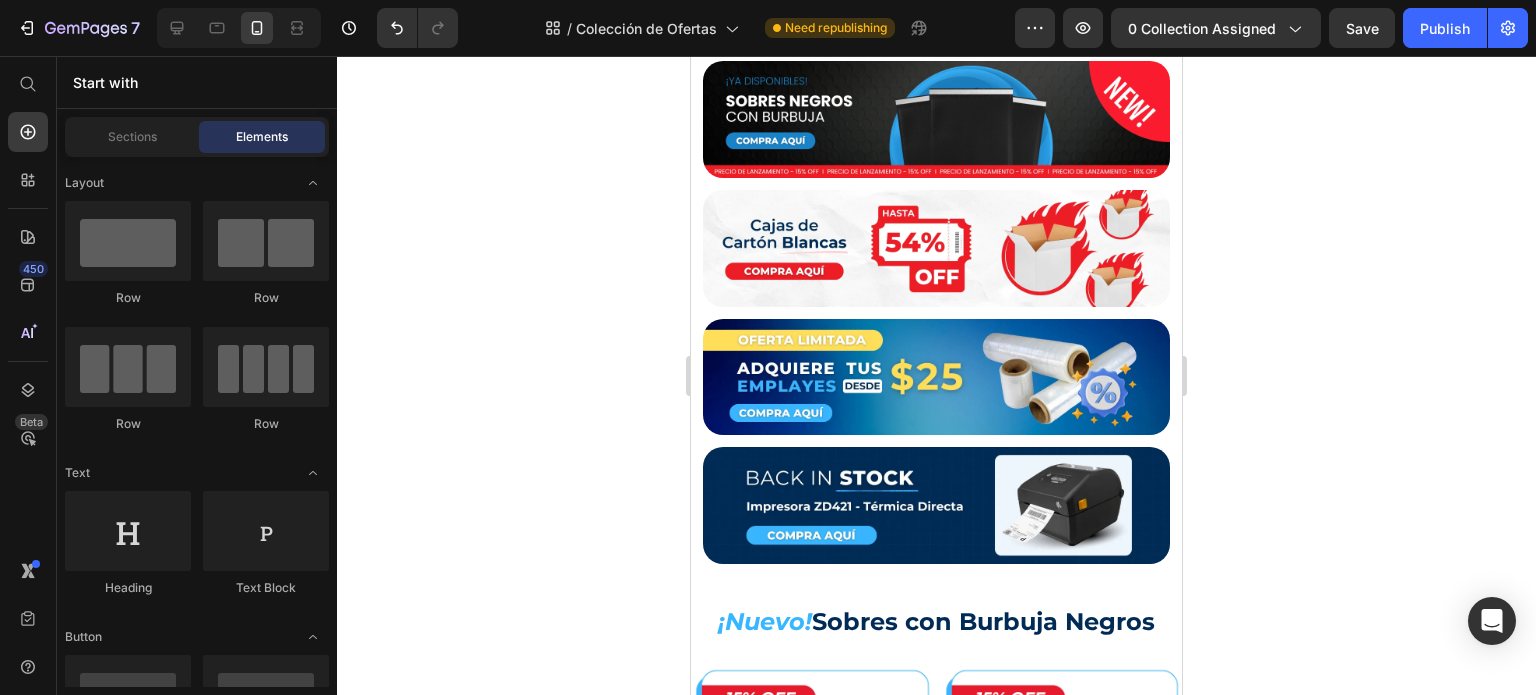 scroll, scrollTop: 0, scrollLeft: 0, axis: both 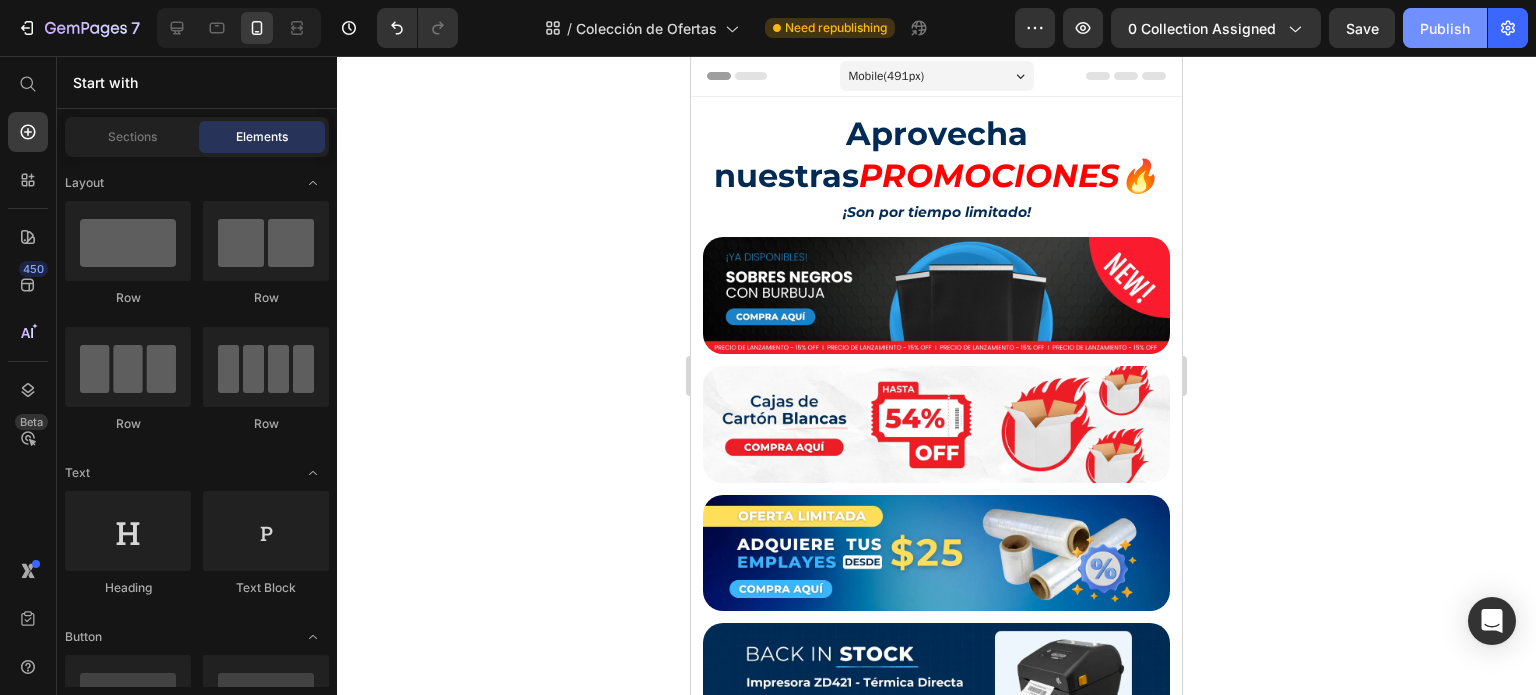 click on "Publish" at bounding box center (1445, 28) 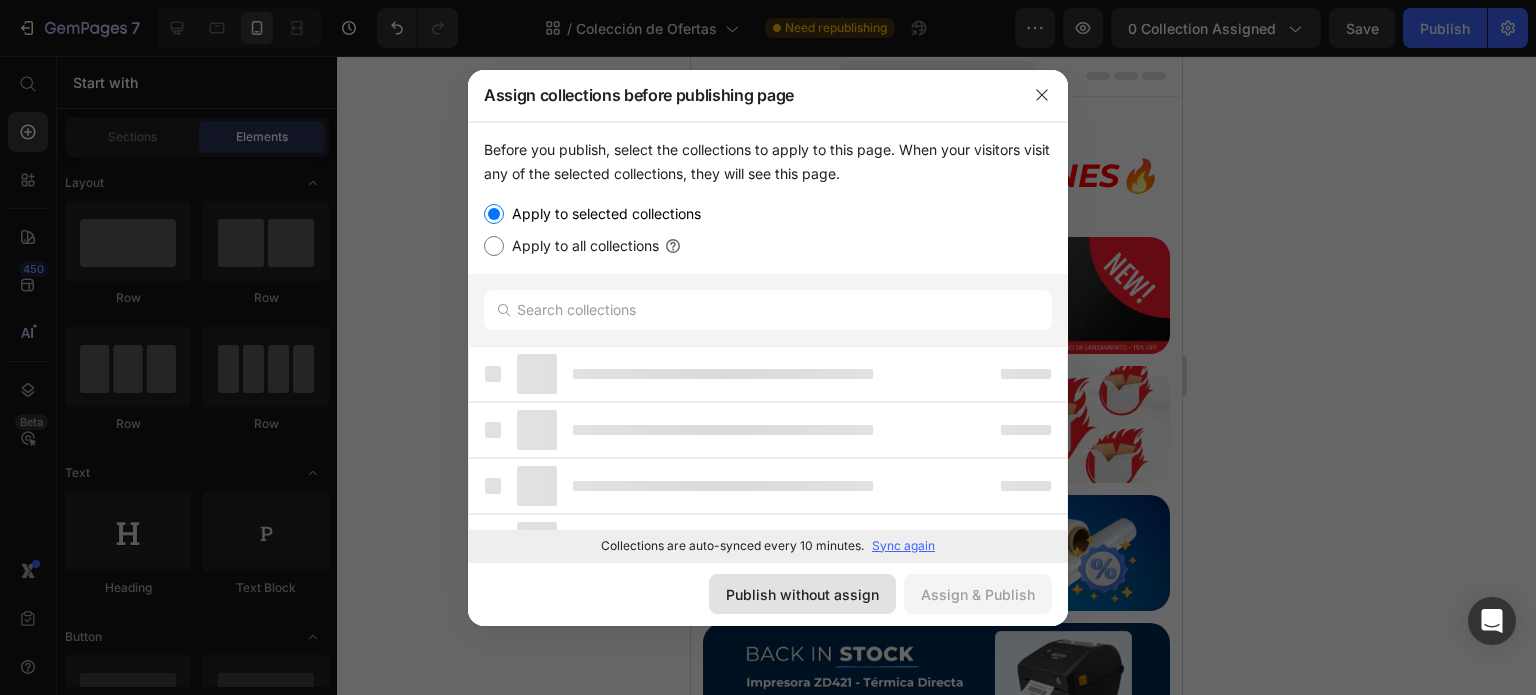click on "Publish without assign" at bounding box center [802, 594] 